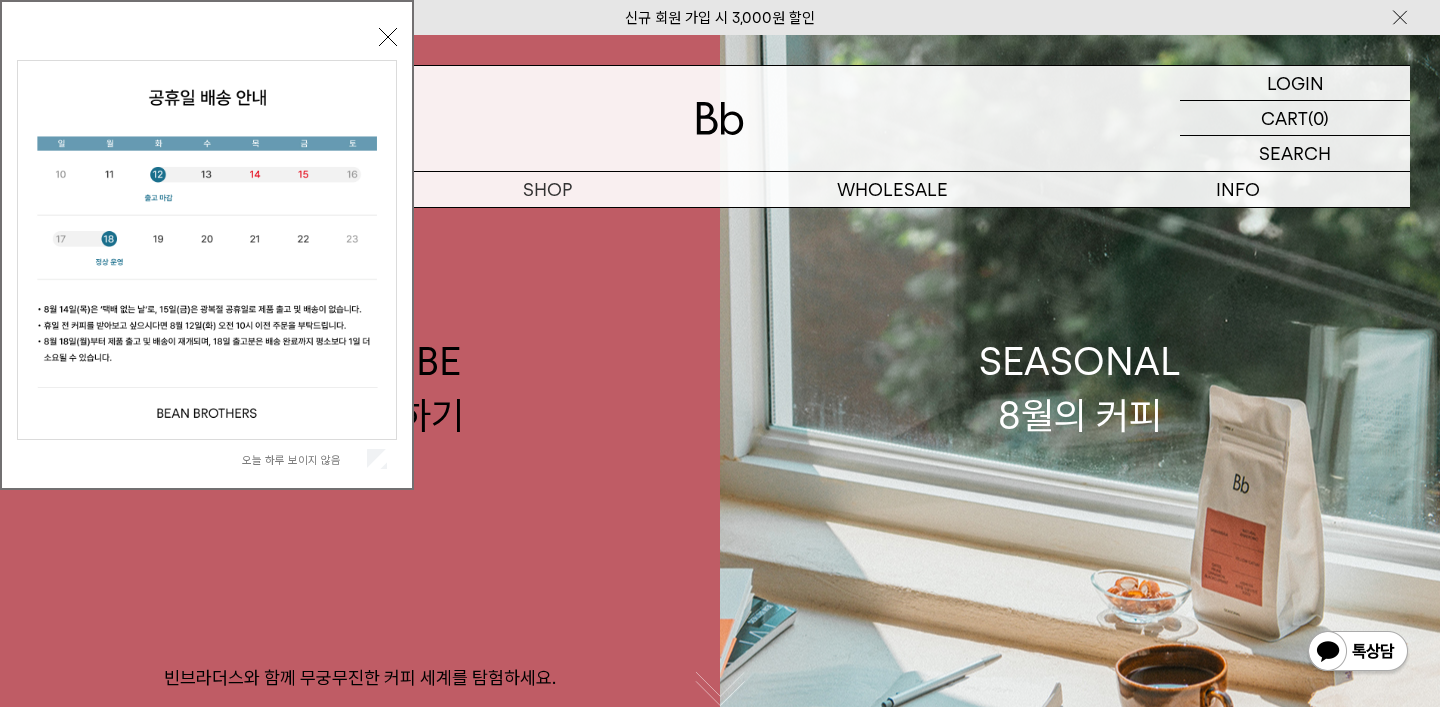scroll, scrollTop: 0, scrollLeft: 0, axis: both 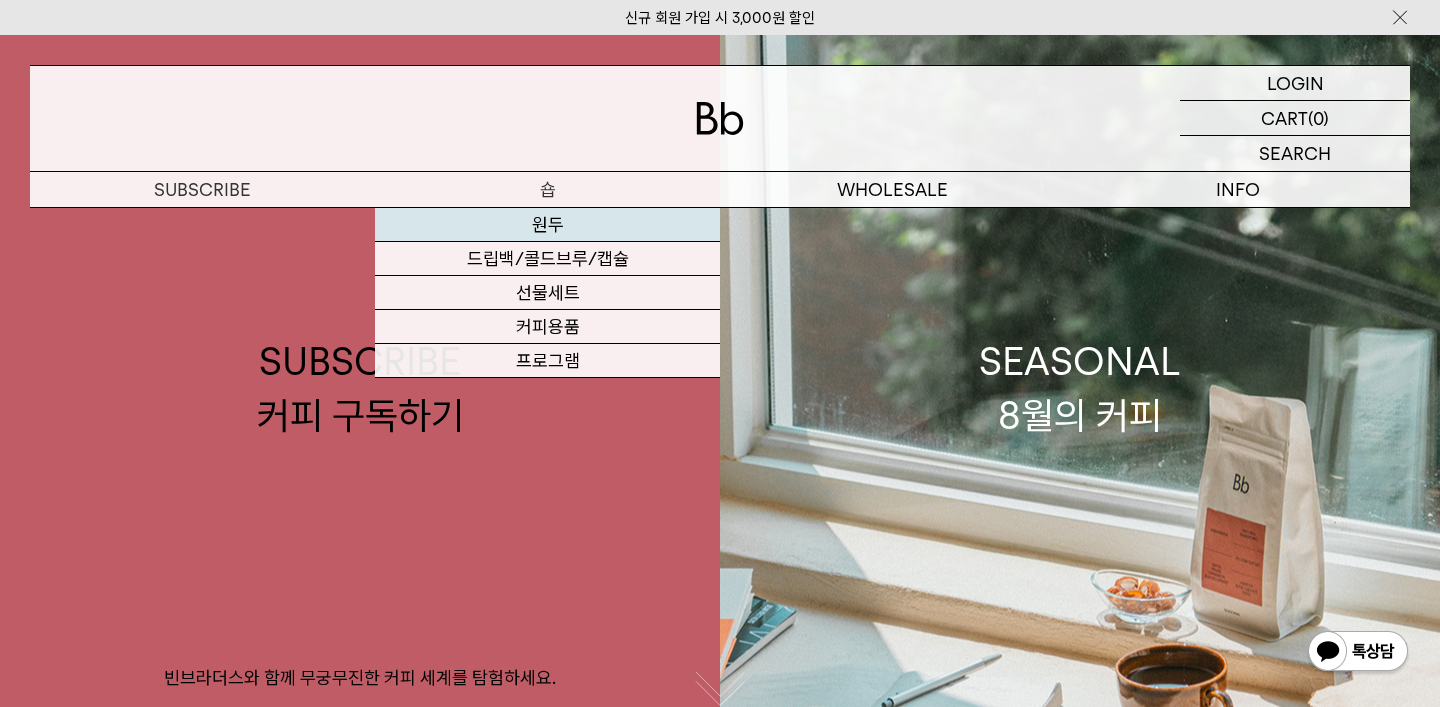 click on "원두" at bounding box center [547, 225] 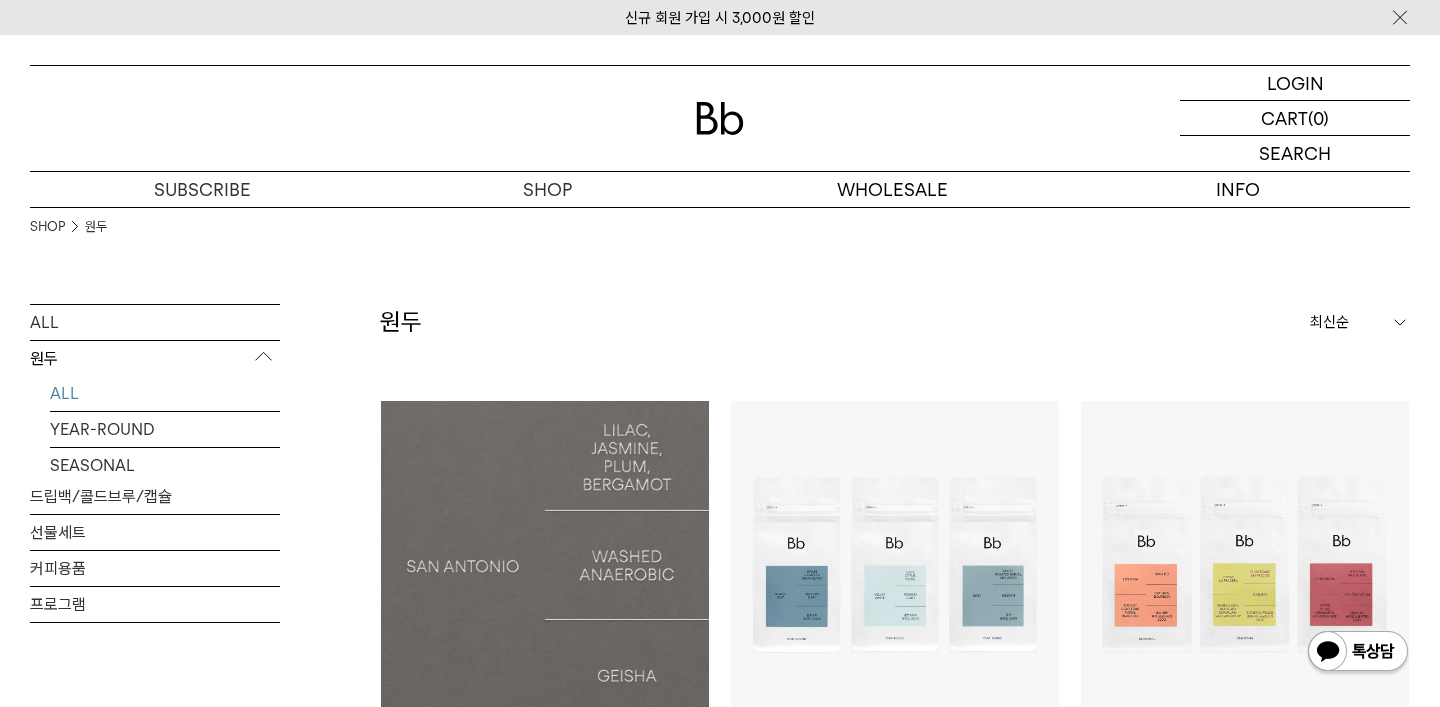 scroll, scrollTop: 276, scrollLeft: 0, axis: vertical 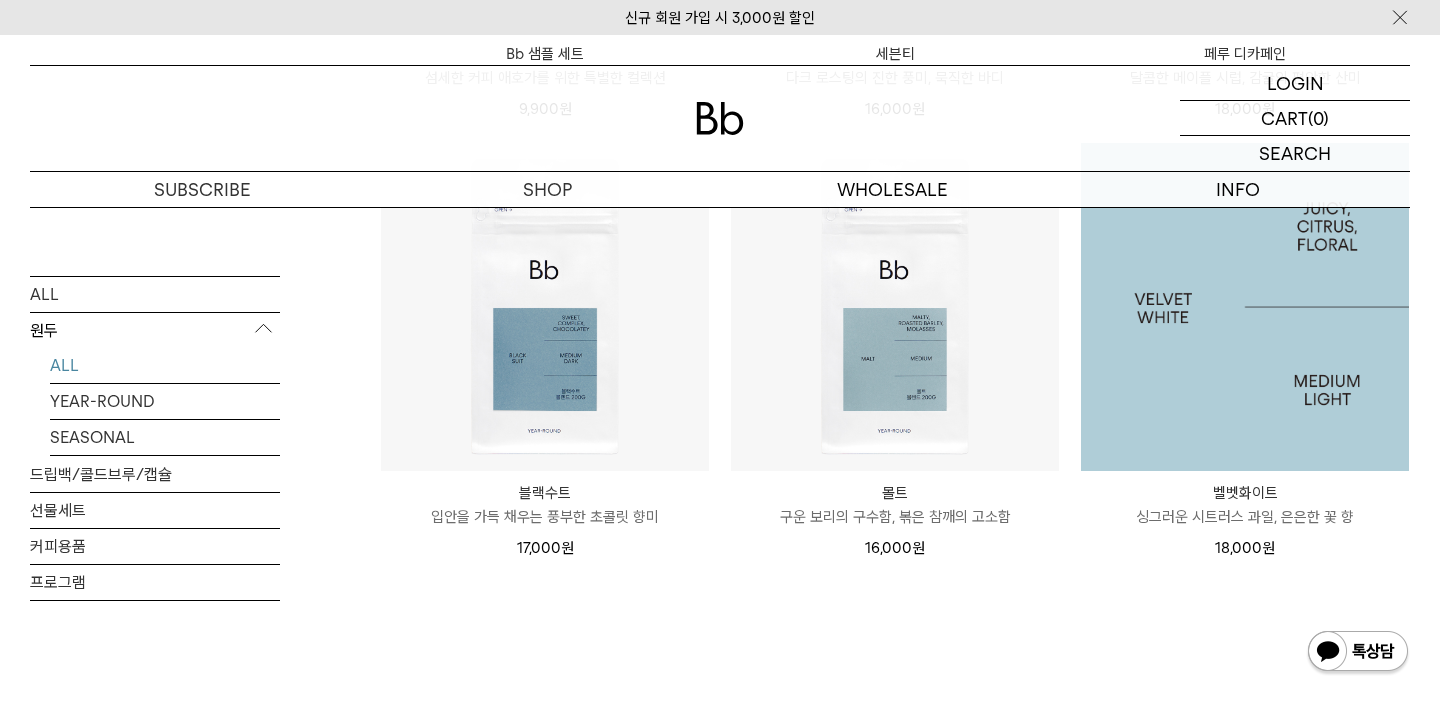 click at bounding box center (1245, 307) 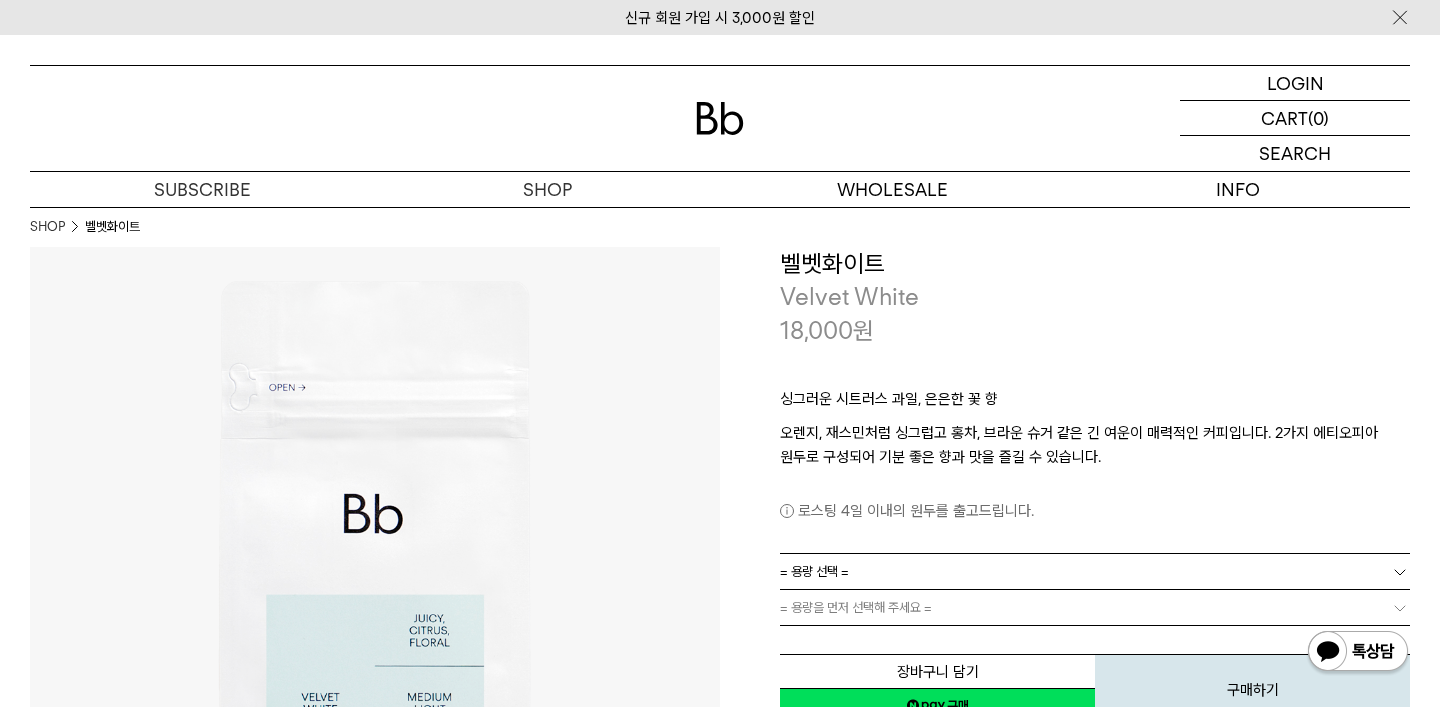 scroll, scrollTop: 0, scrollLeft: 0, axis: both 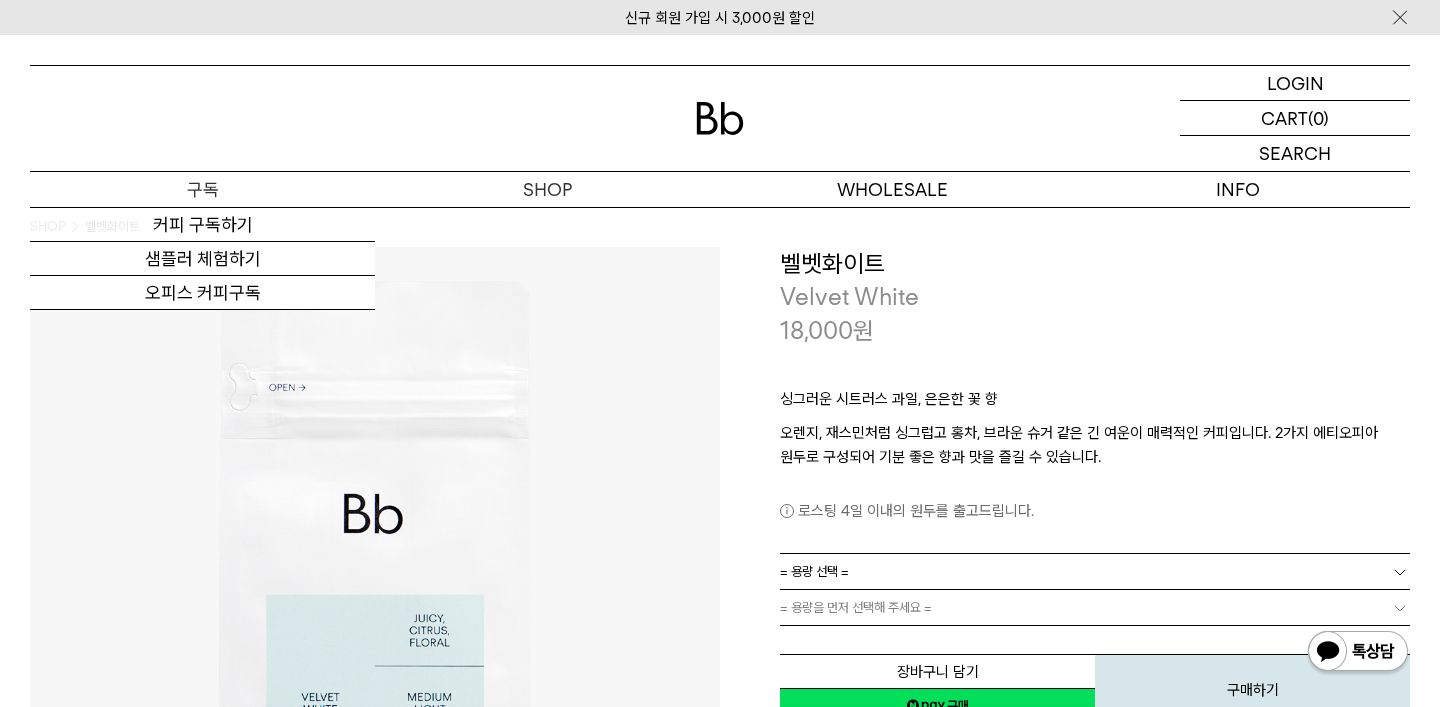 click on "구독" at bounding box center [202, 189] 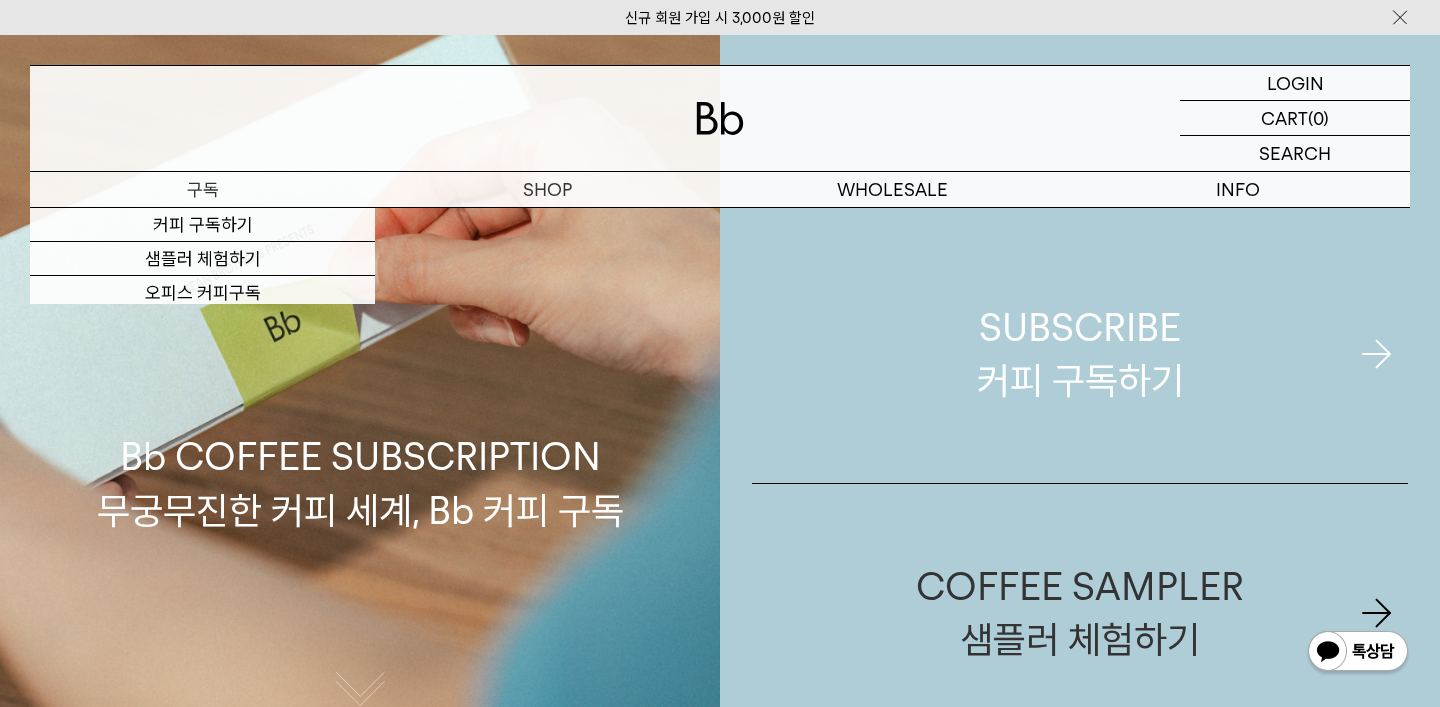 scroll, scrollTop: 0, scrollLeft: 0, axis: both 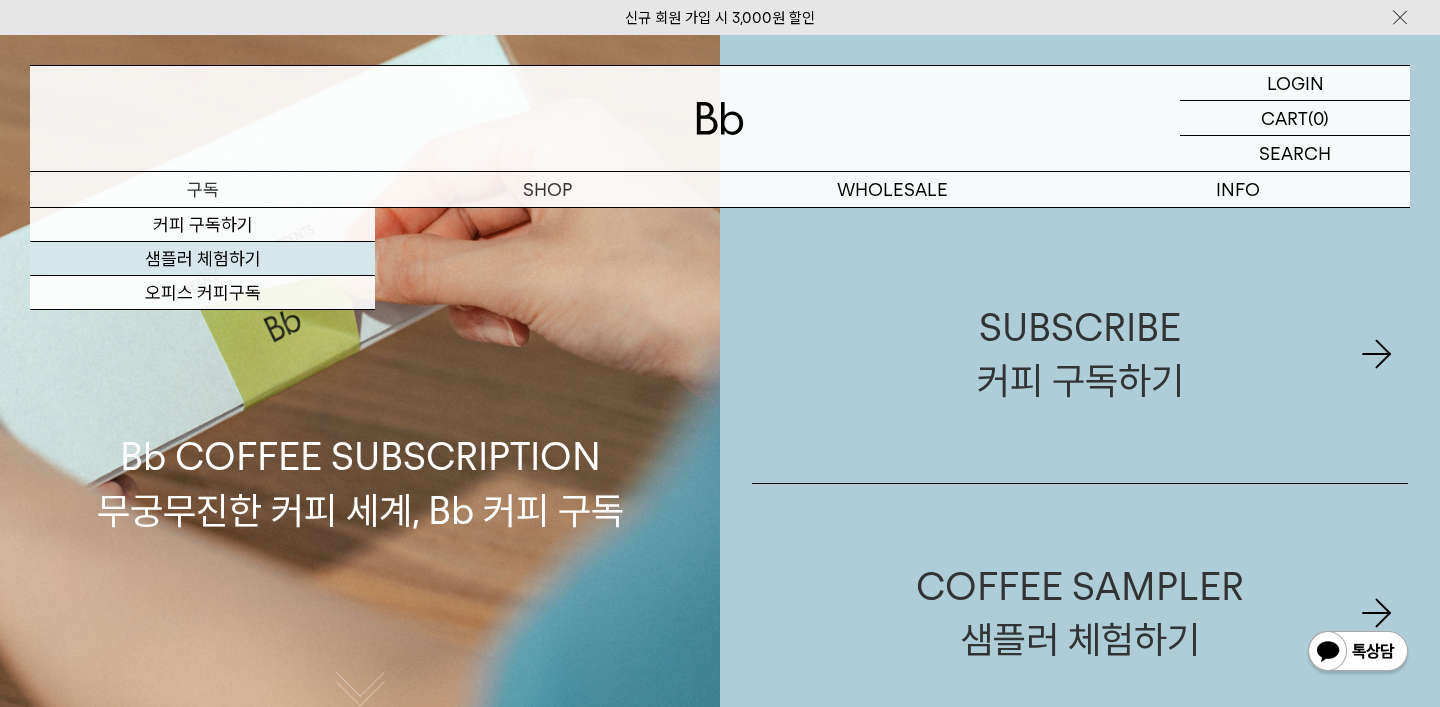 click on "샘플러 체험하기" at bounding box center (202, 259) 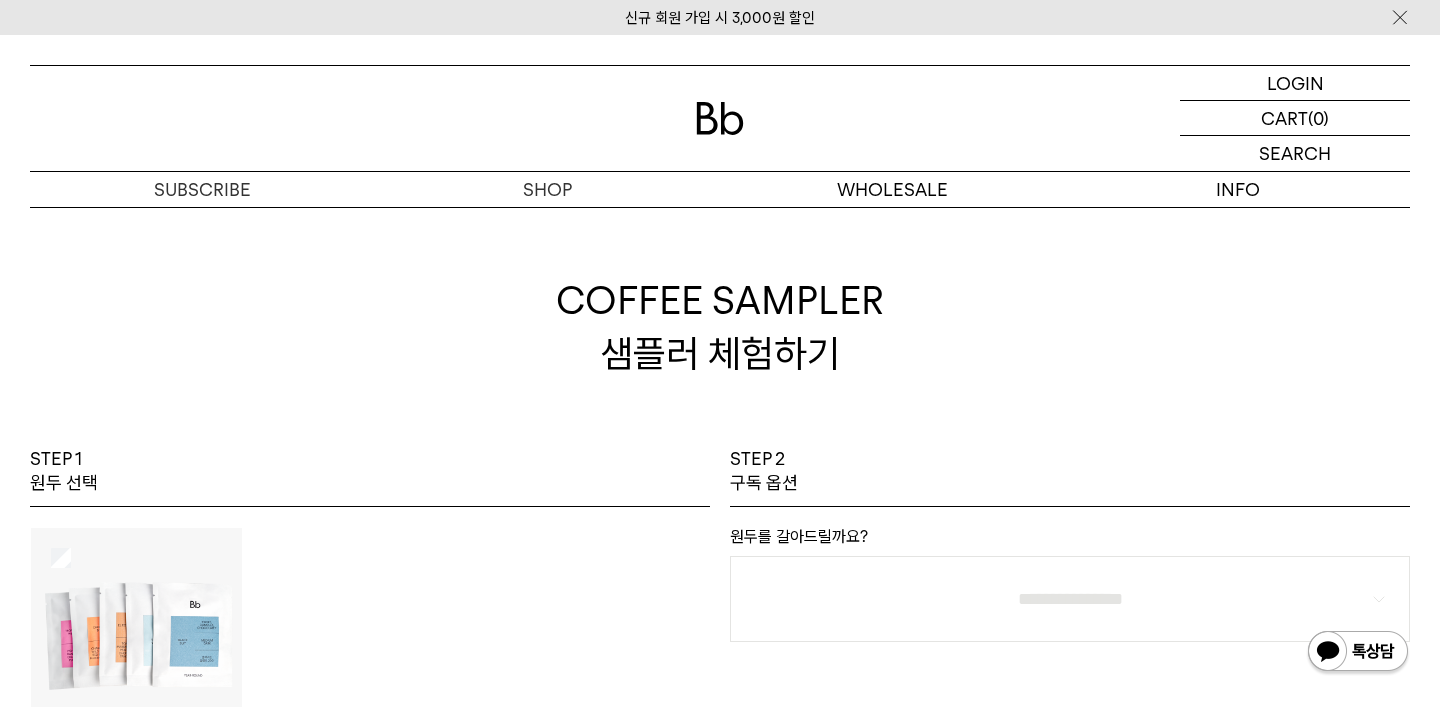 scroll, scrollTop: 0, scrollLeft: 0, axis: both 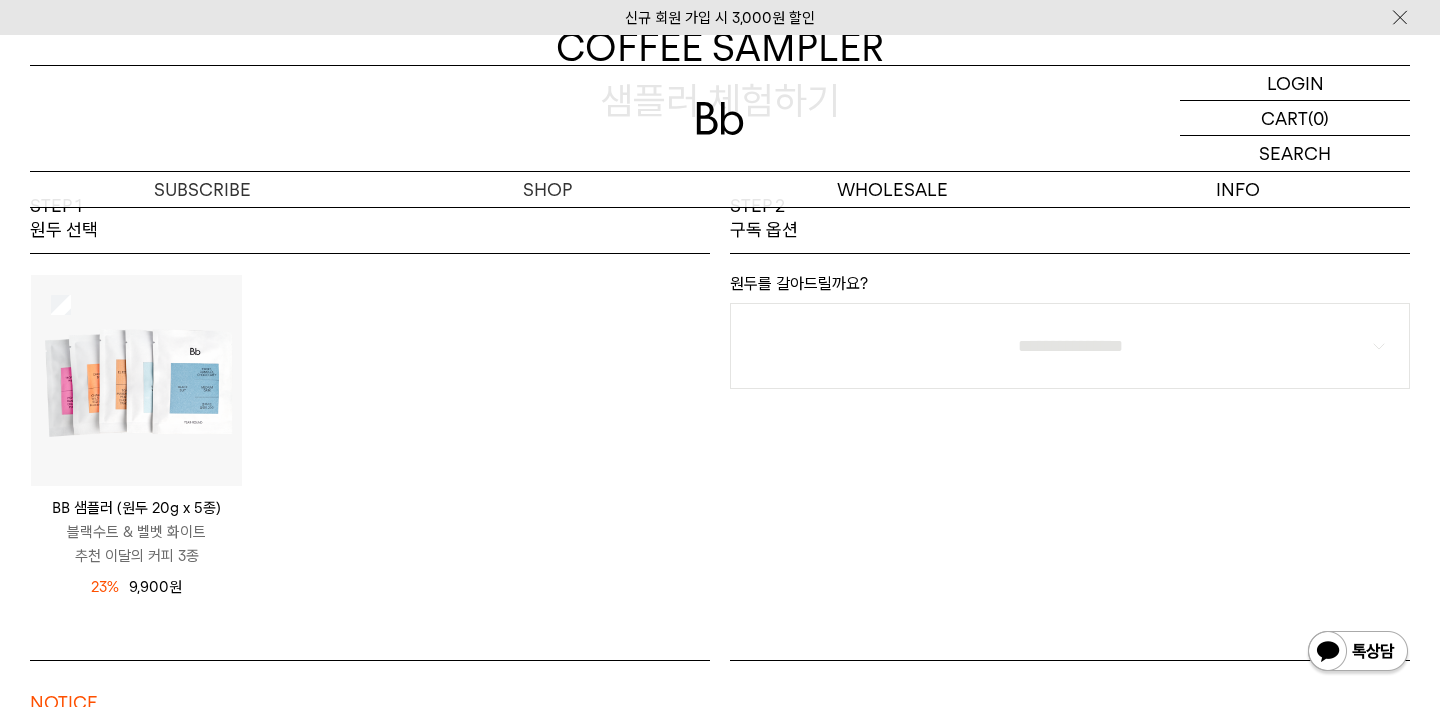 click at bounding box center (136, 380) 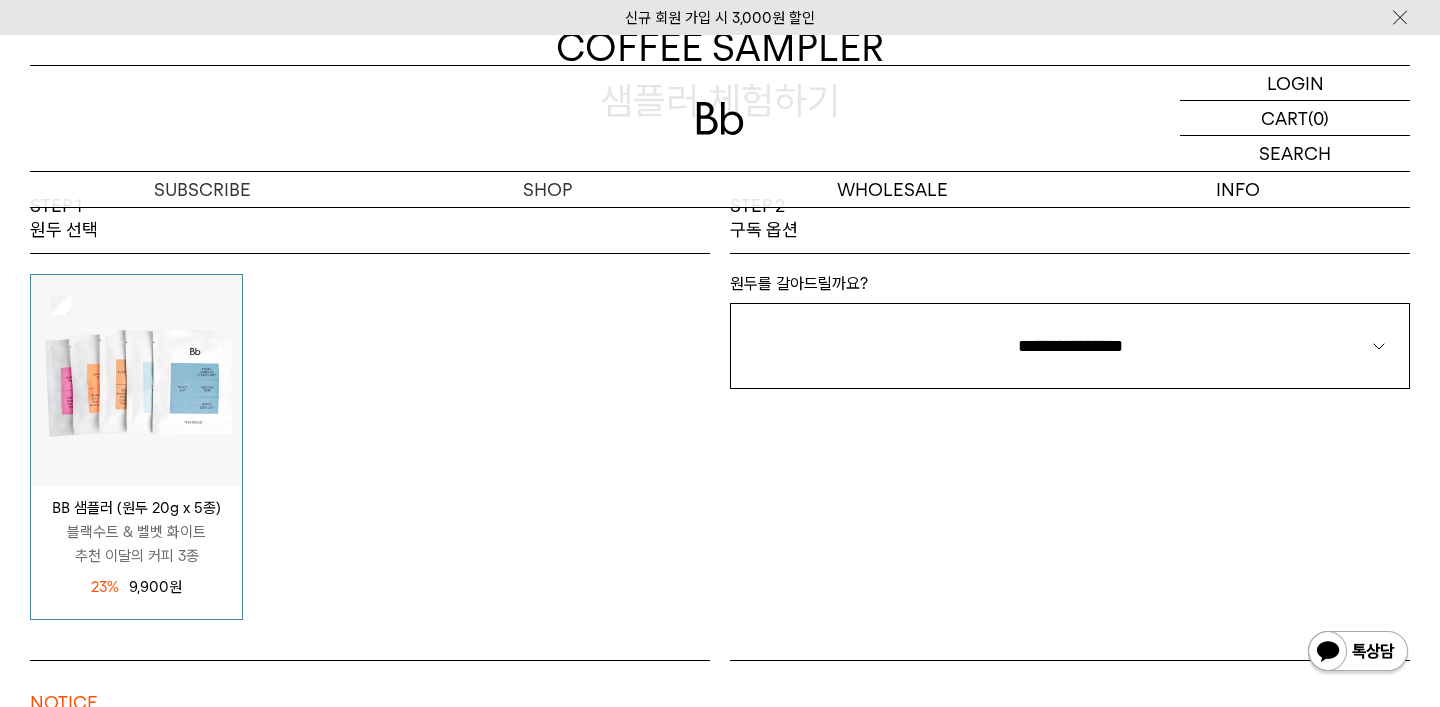 scroll, scrollTop: 298, scrollLeft: 0, axis: vertical 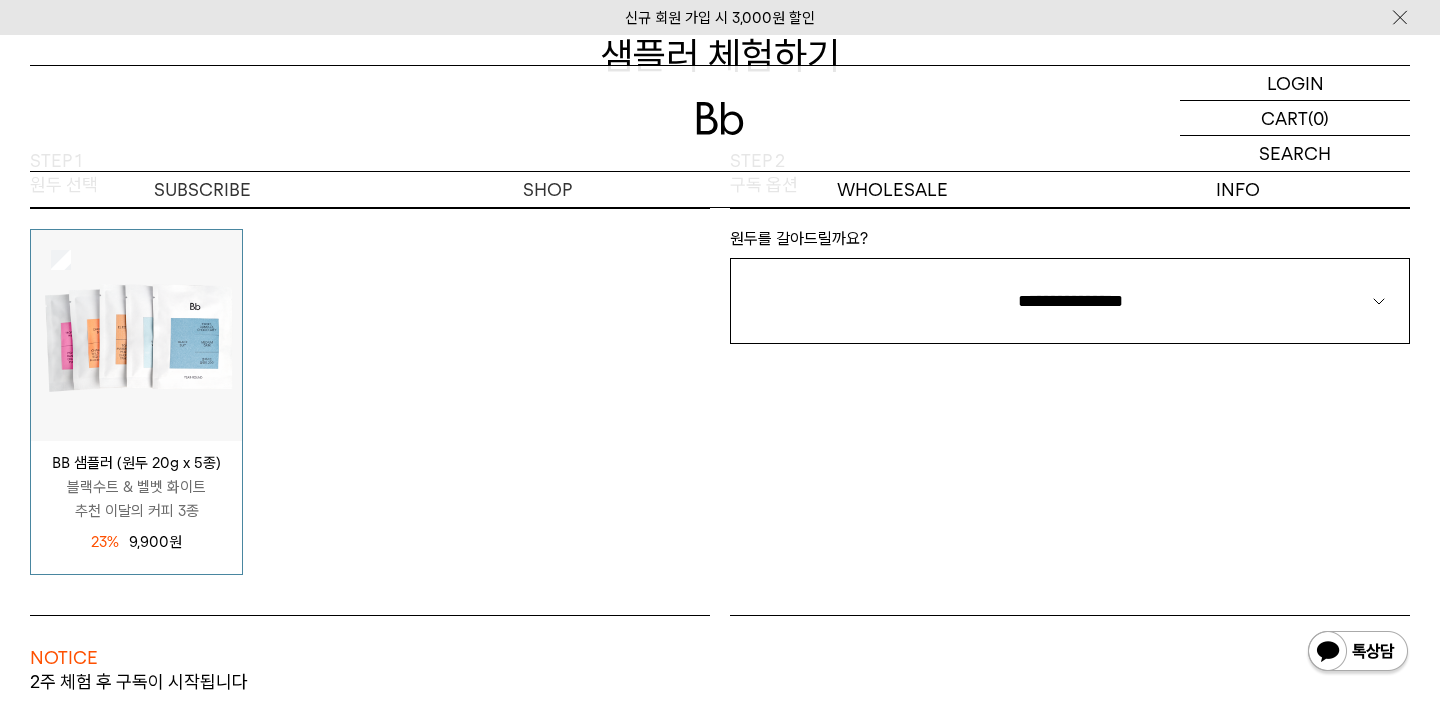 click at bounding box center [136, 335] 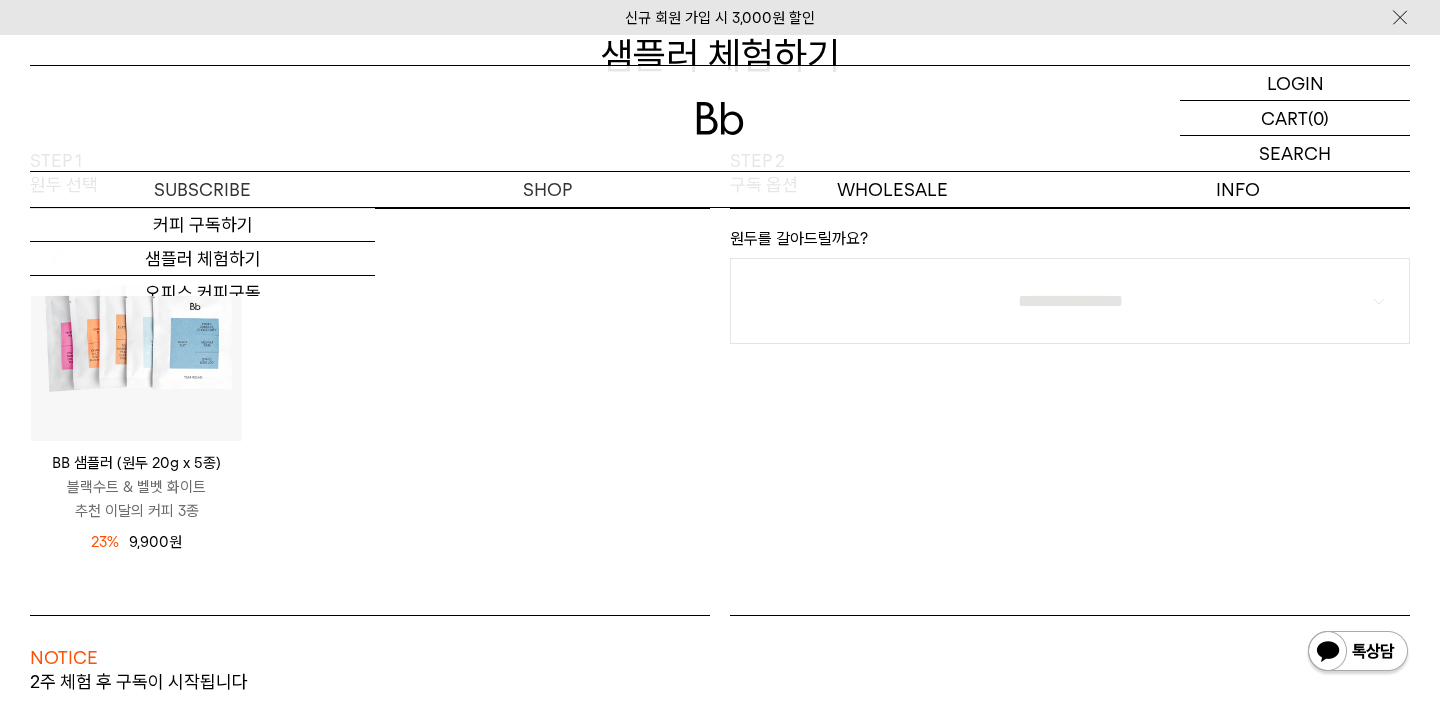 click on "BB 샘플러 (원두 20g x 5종)
블랙수트 & 벨벳 화이트  추천 이달의 커피 3종
12,900 원 23%" at bounding box center (370, 402) 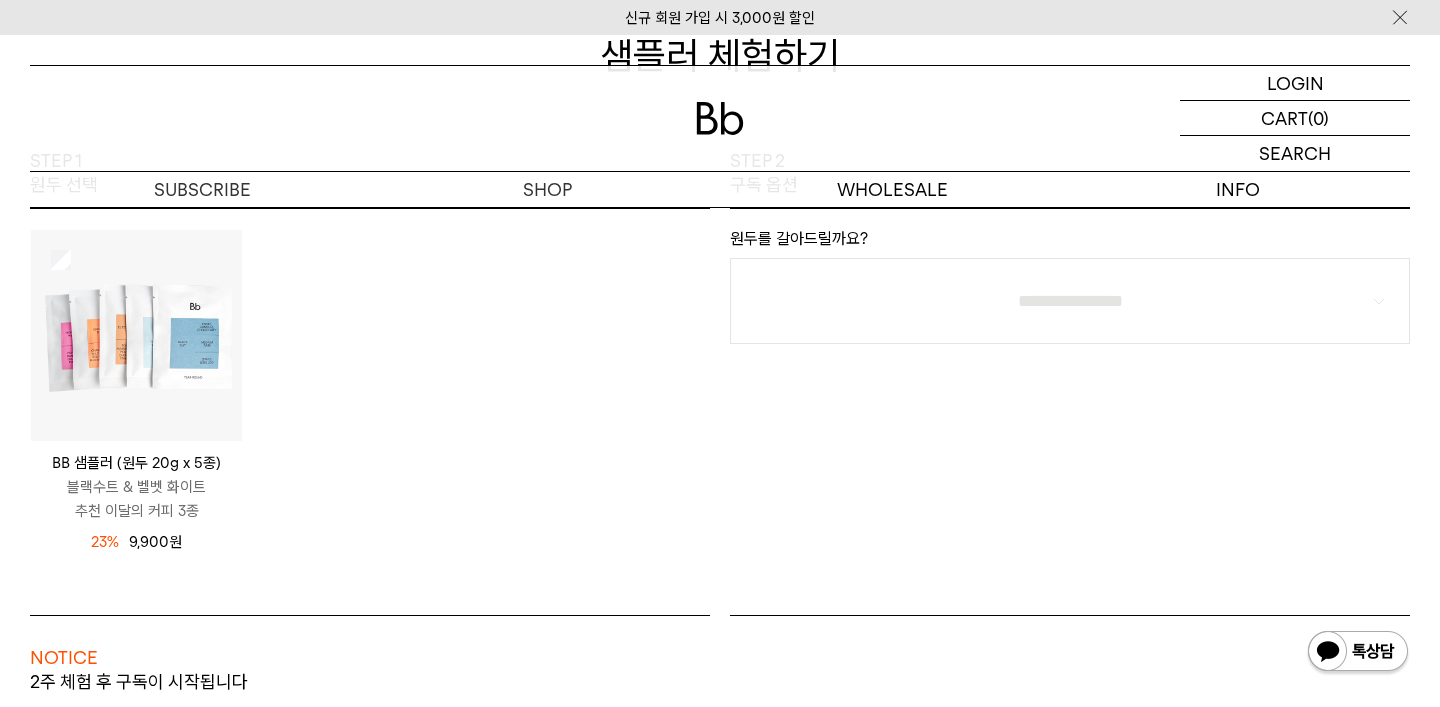 click at bounding box center (136, 335) 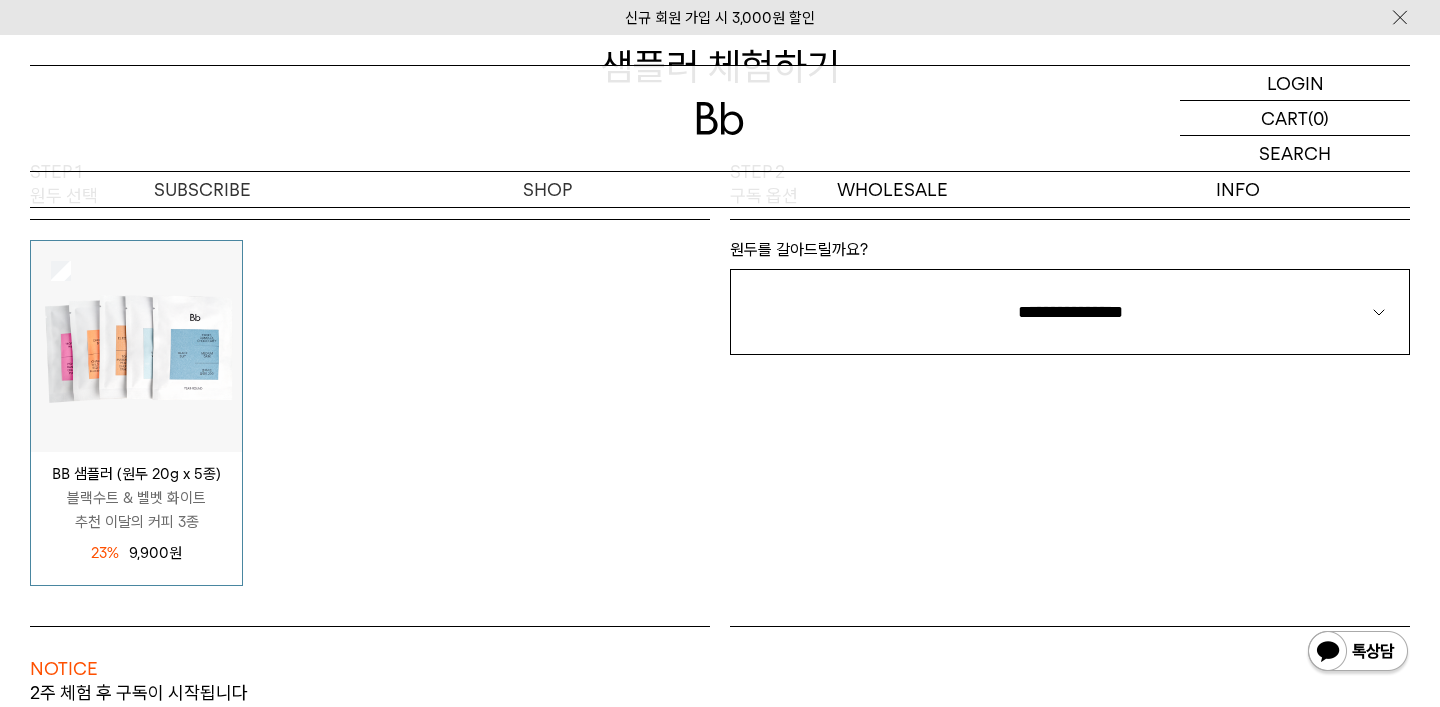 scroll, scrollTop: 240, scrollLeft: 0, axis: vertical 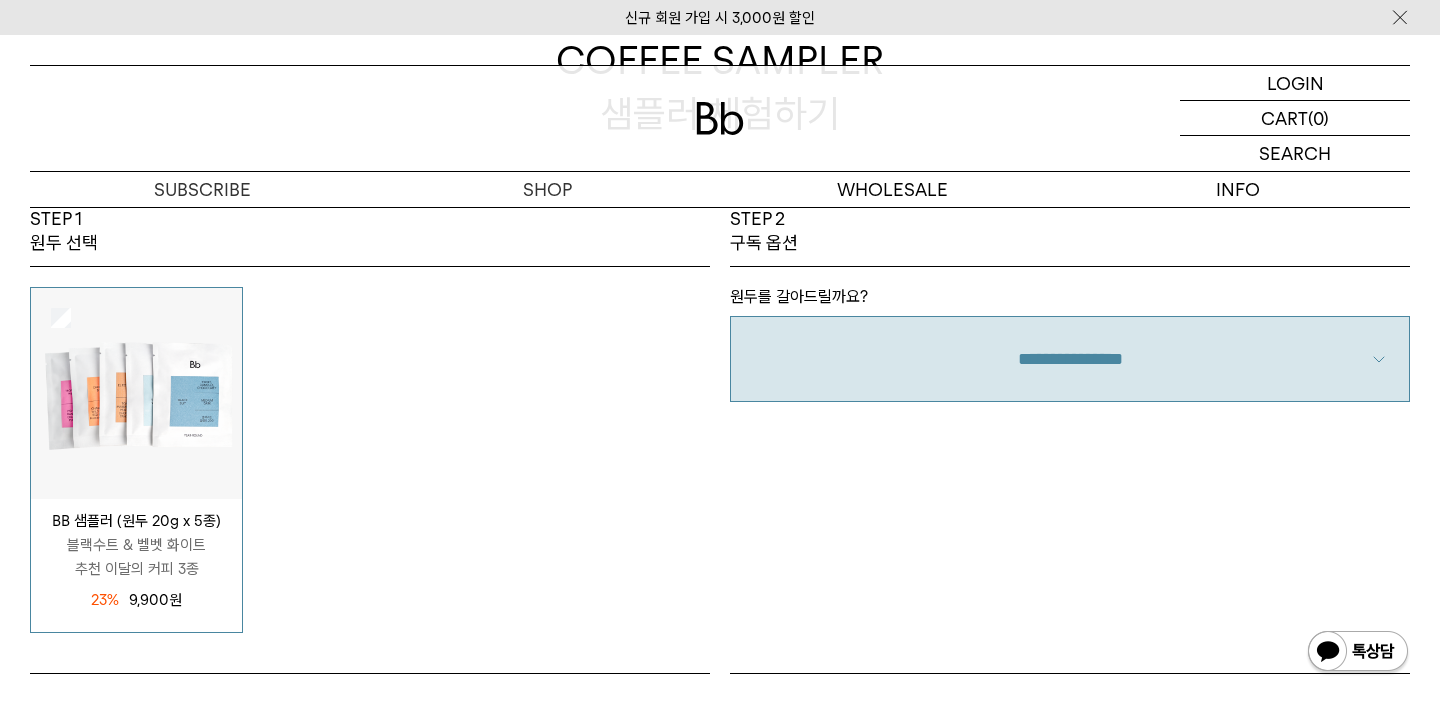 click on "**********" at bounding box center (1070, 359) 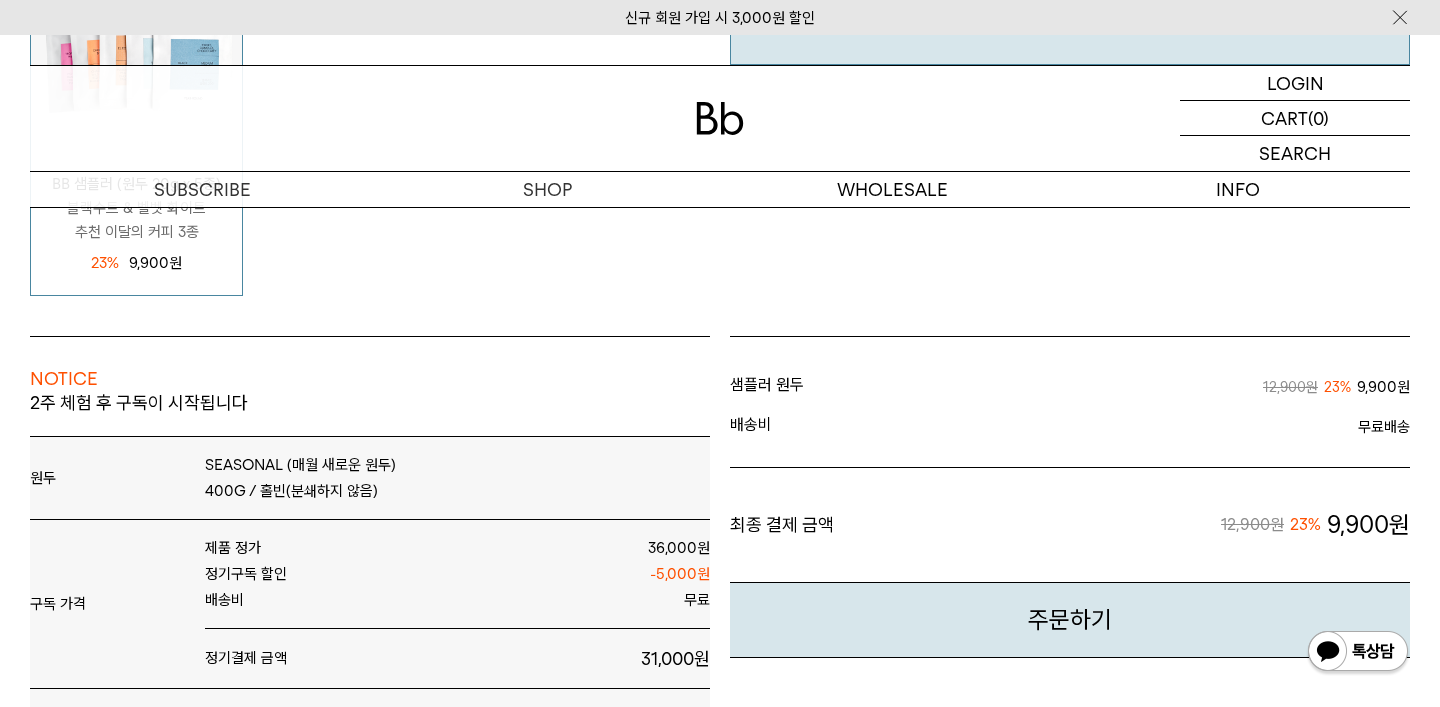 scroll, scrollTop: 0, scrollLeft: 0, axis: both 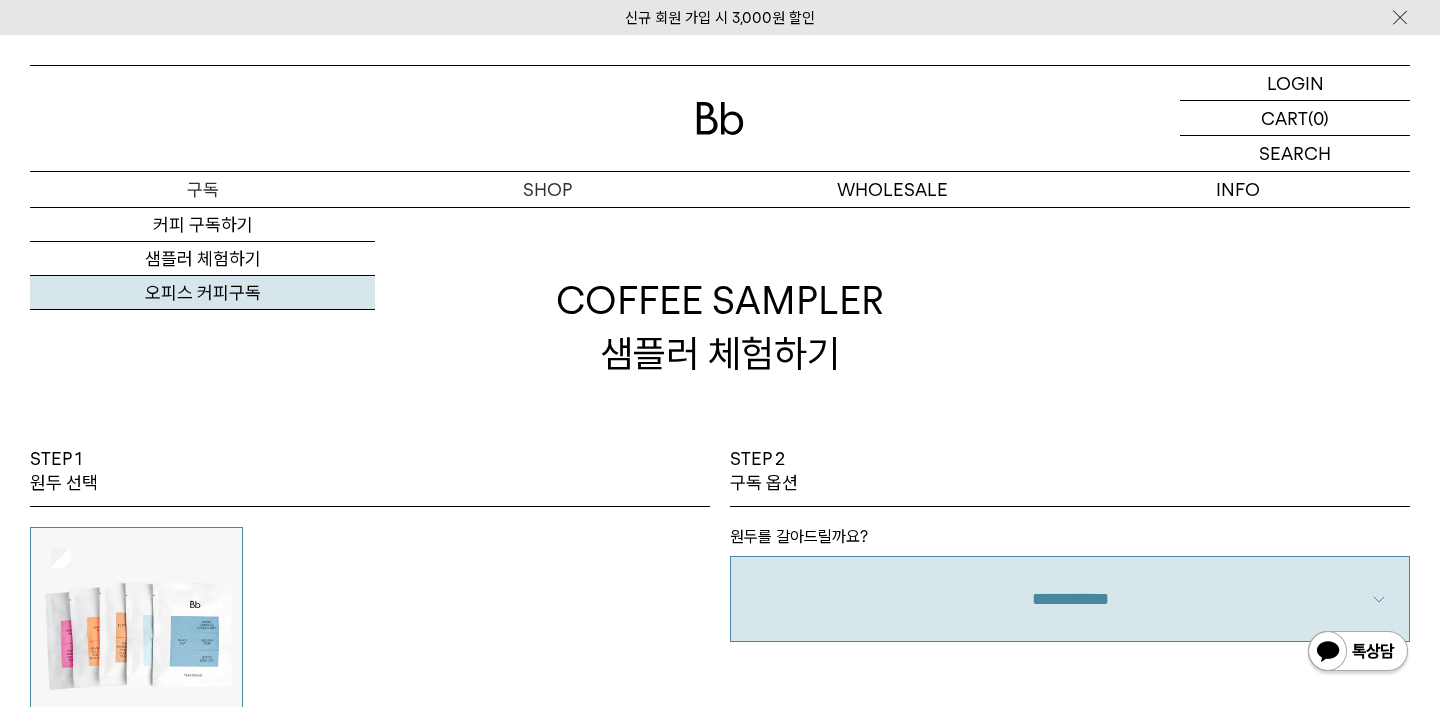 click on "오피스 커피구독" at bounding box center [202, 293] 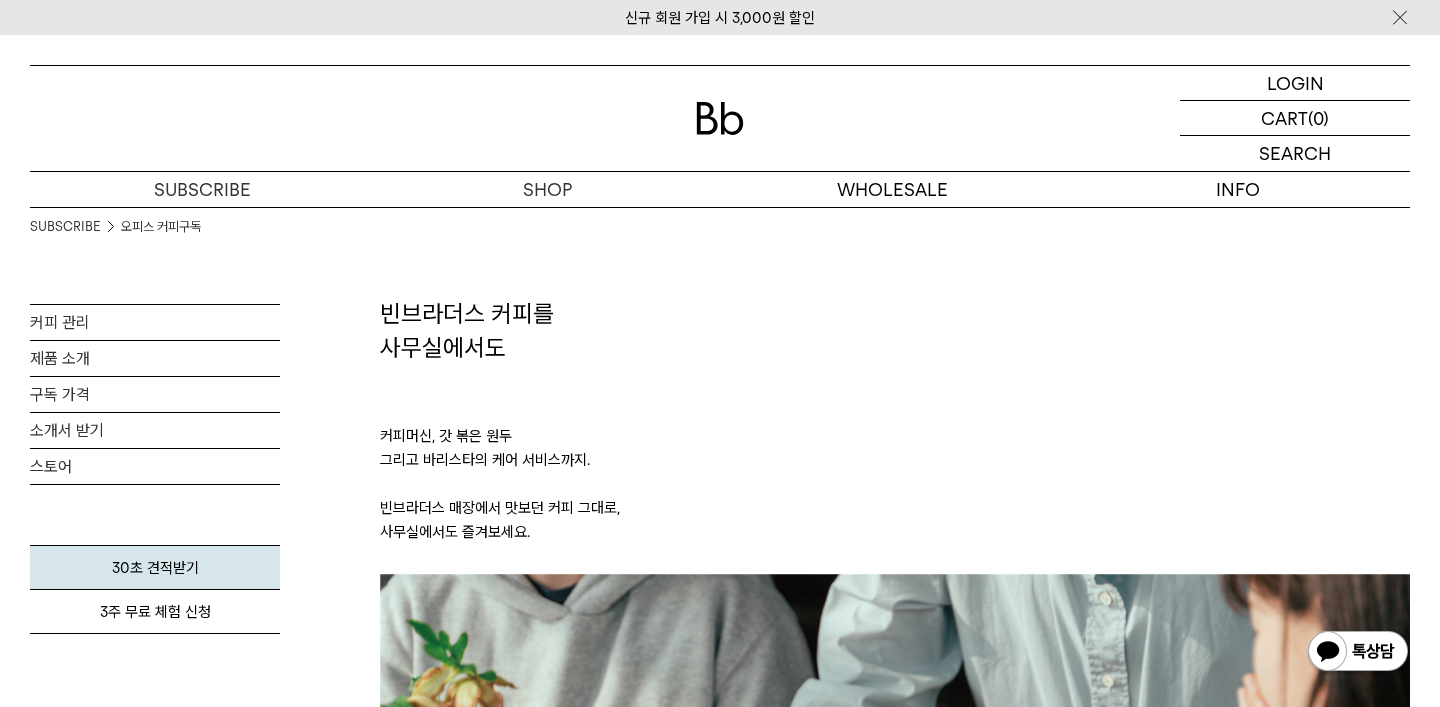 scroll, scrollTop: 0, scrollLeft: 0, axis: both 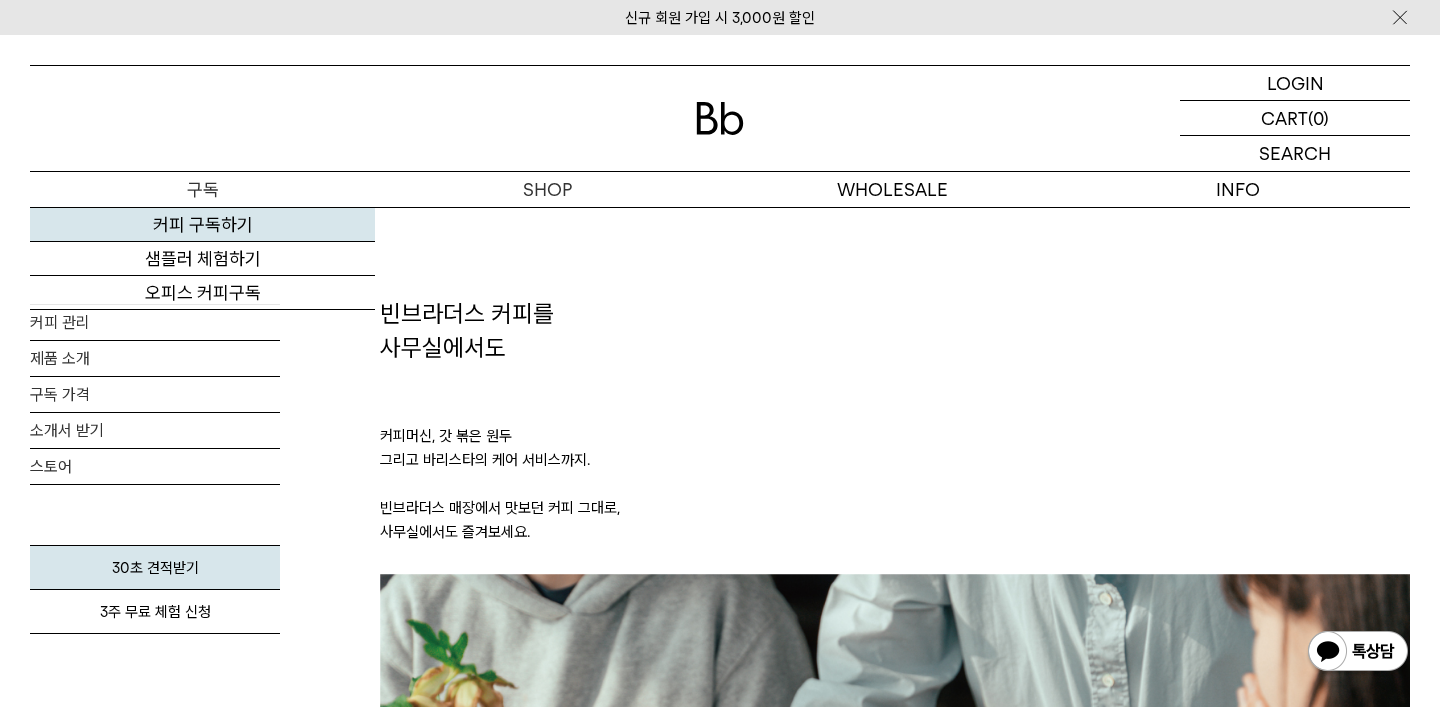 click on "커피 구독하기" at bounding box center [202, 225] 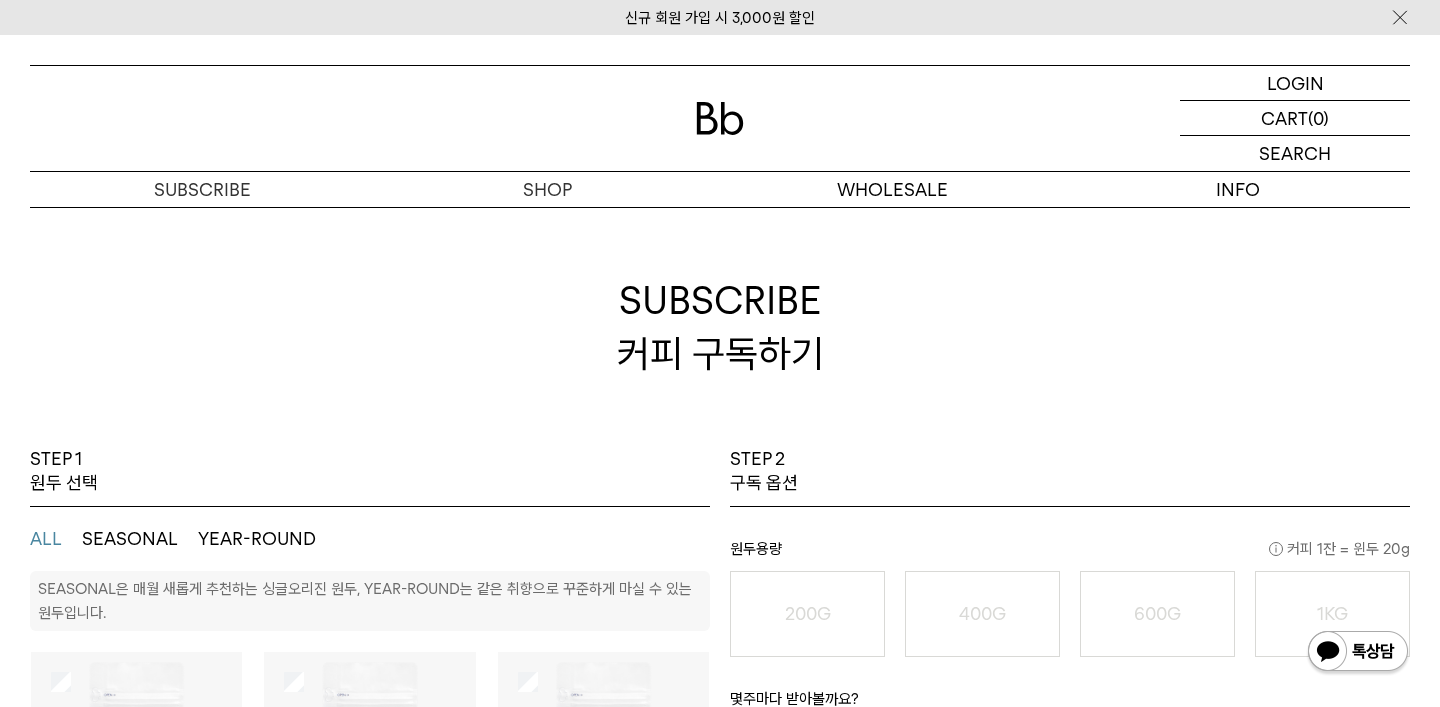scroll, scrollTop: 0, scrollLeft: 0, axis: both 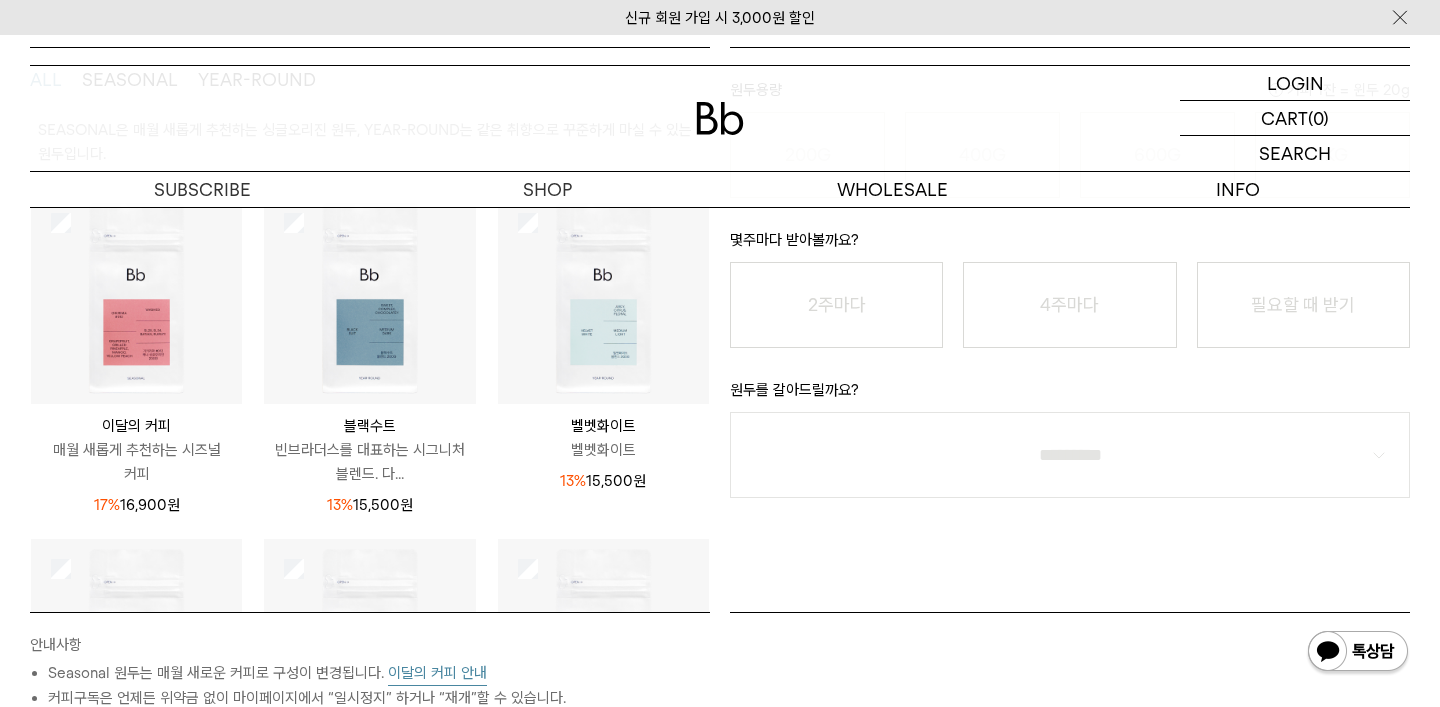 click at bounding box center [136, 298] 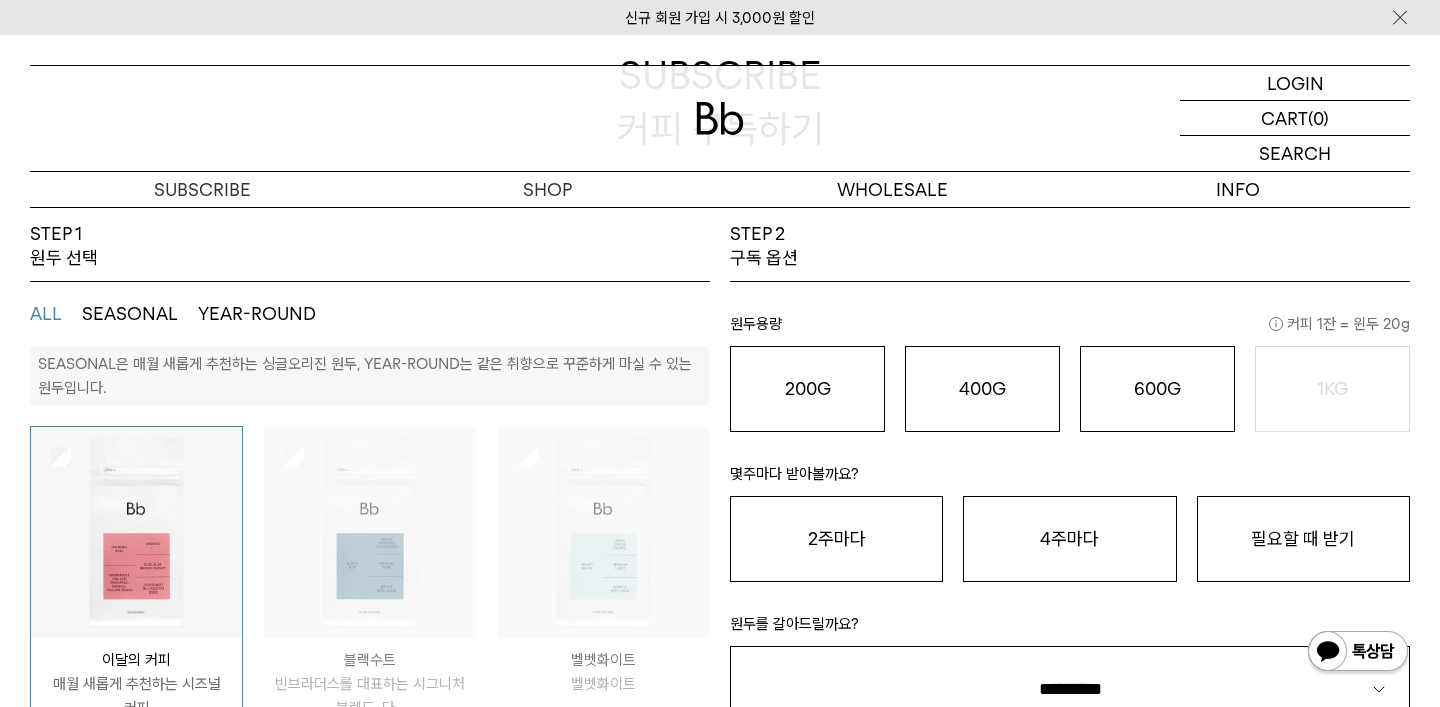 scroll, scrollTop: 214, scrollLeft: 0, axis: vertical 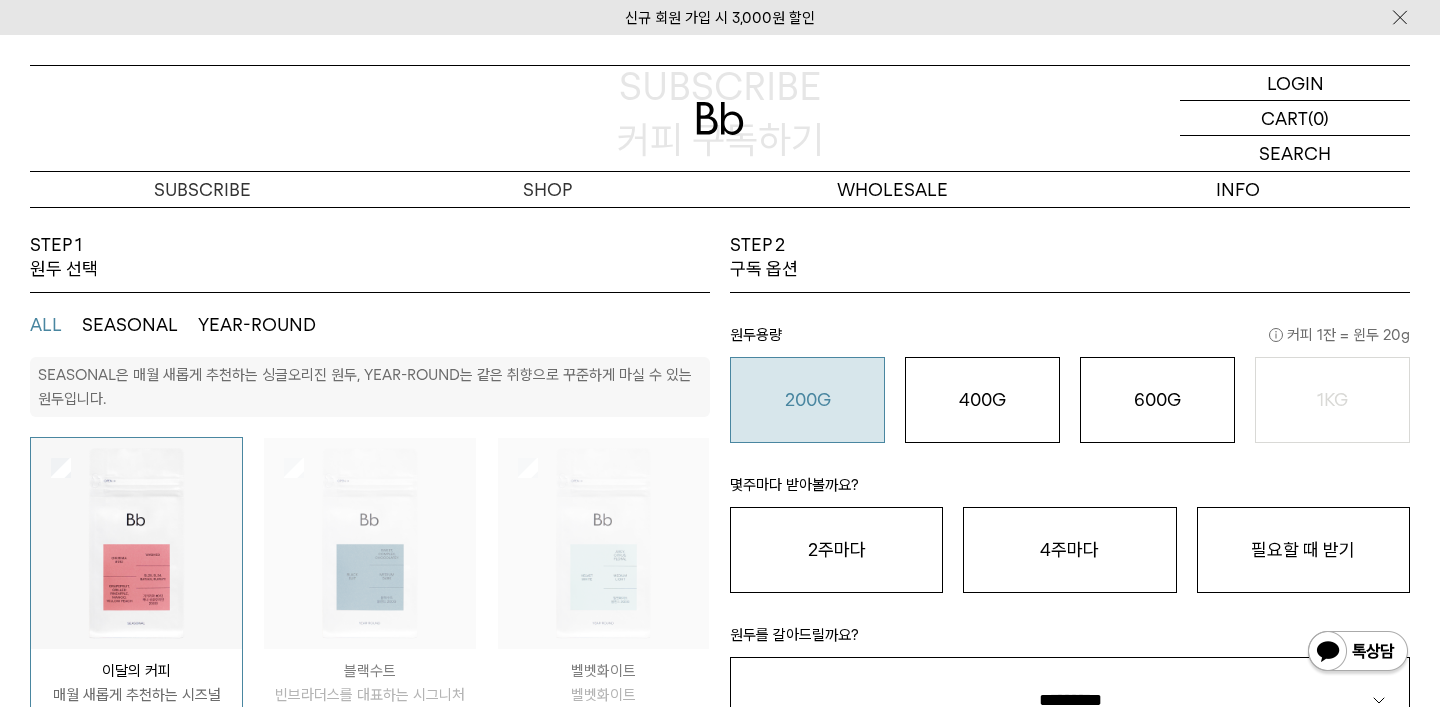 click on "200G
16,900 원" at bounding box center [807, 400] 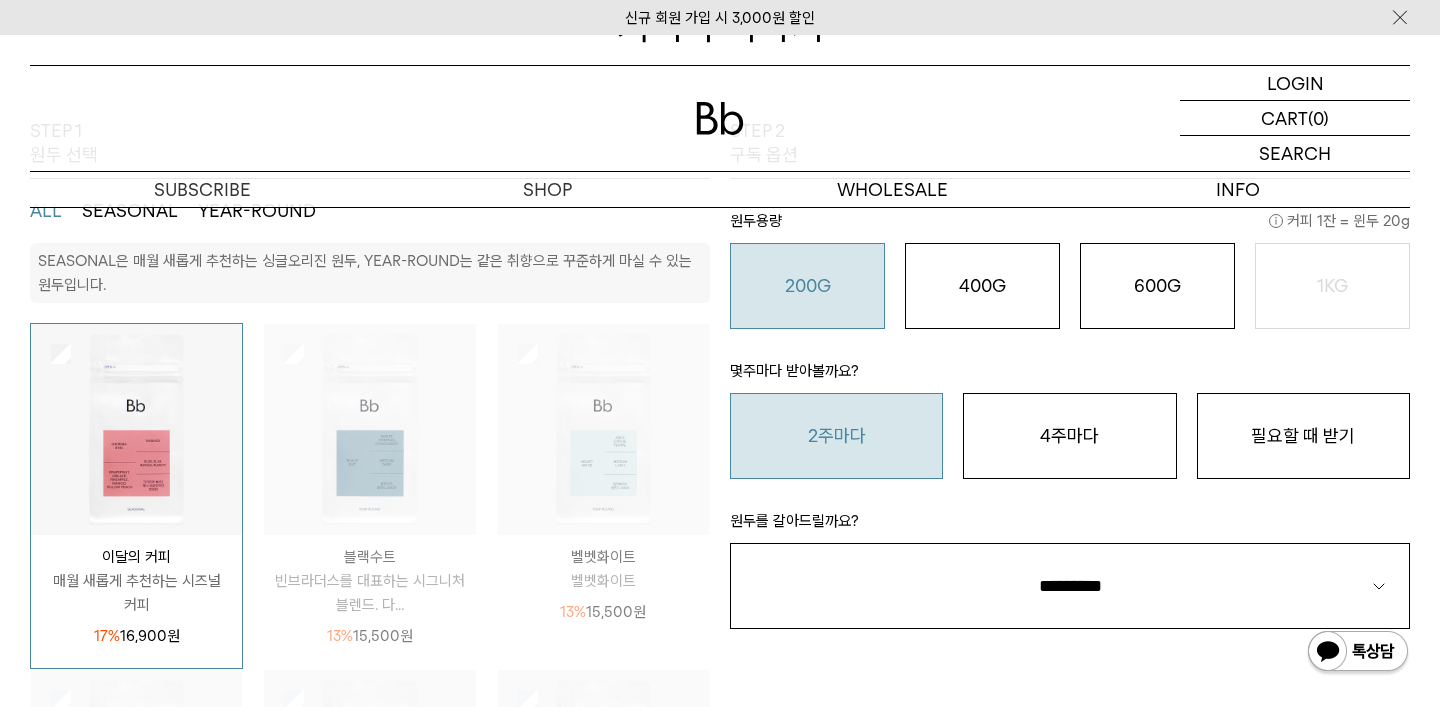 scroll, scrollTop: 330, scrollLeft: 0, axis: vertical 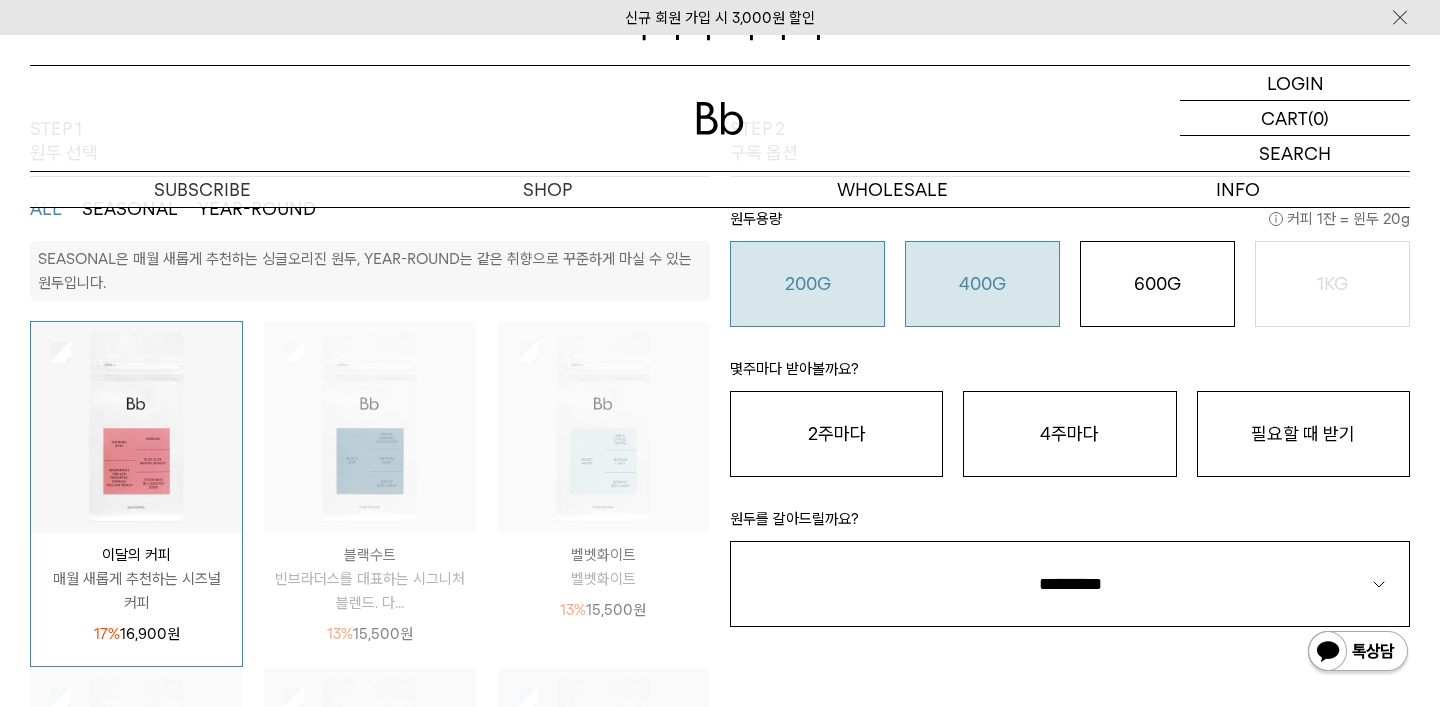 click on "400G
31,000 원" at bounding box center [982, 284] 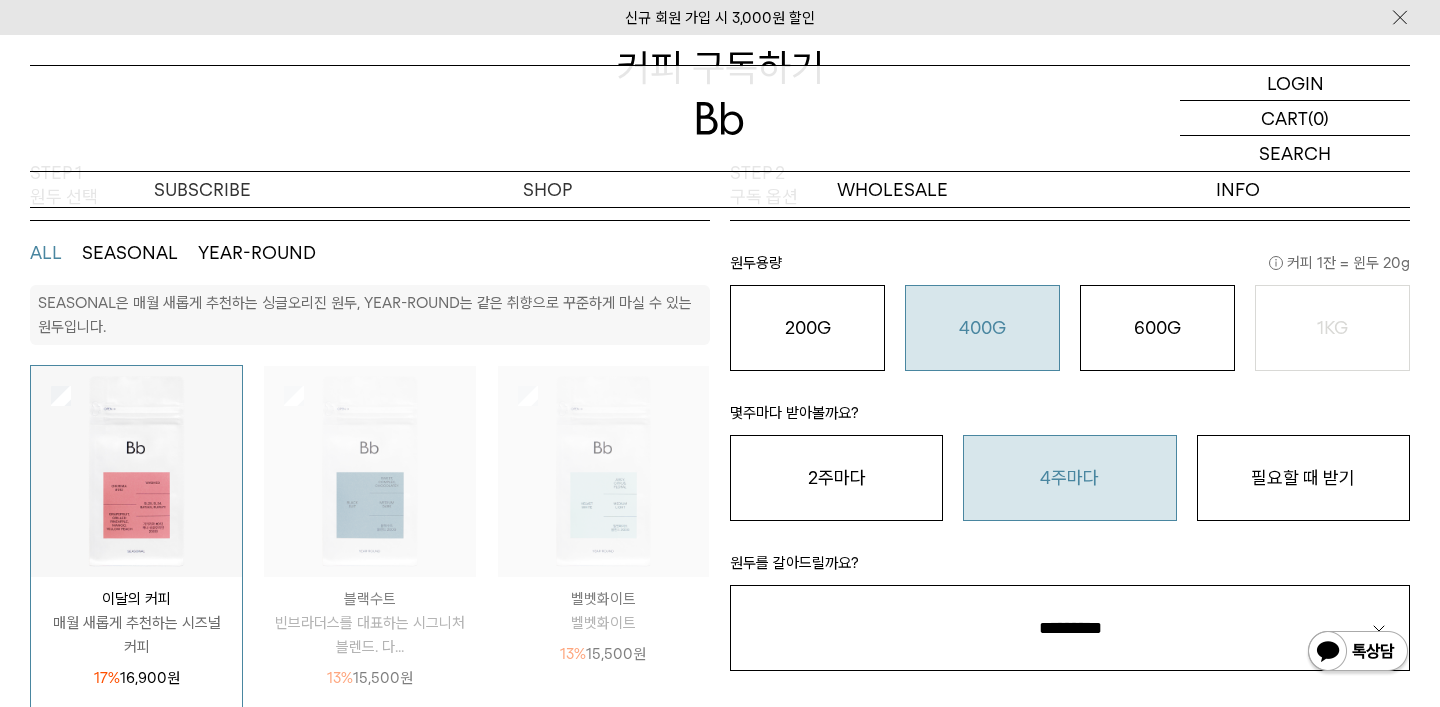 scroll, scrollTop: 271, scrollLeft: 0, axis: vertical 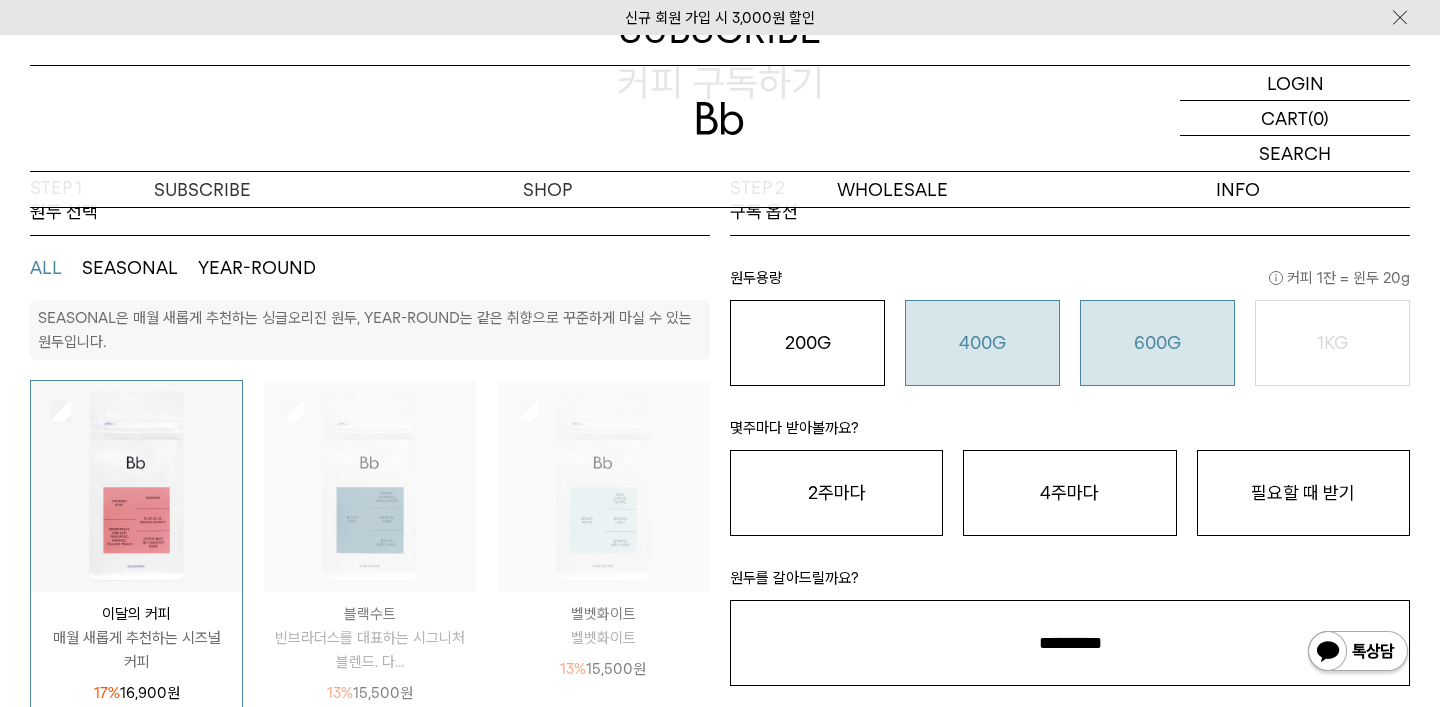 click on "600G
43,000 원" at bounding box center [1157, 343] 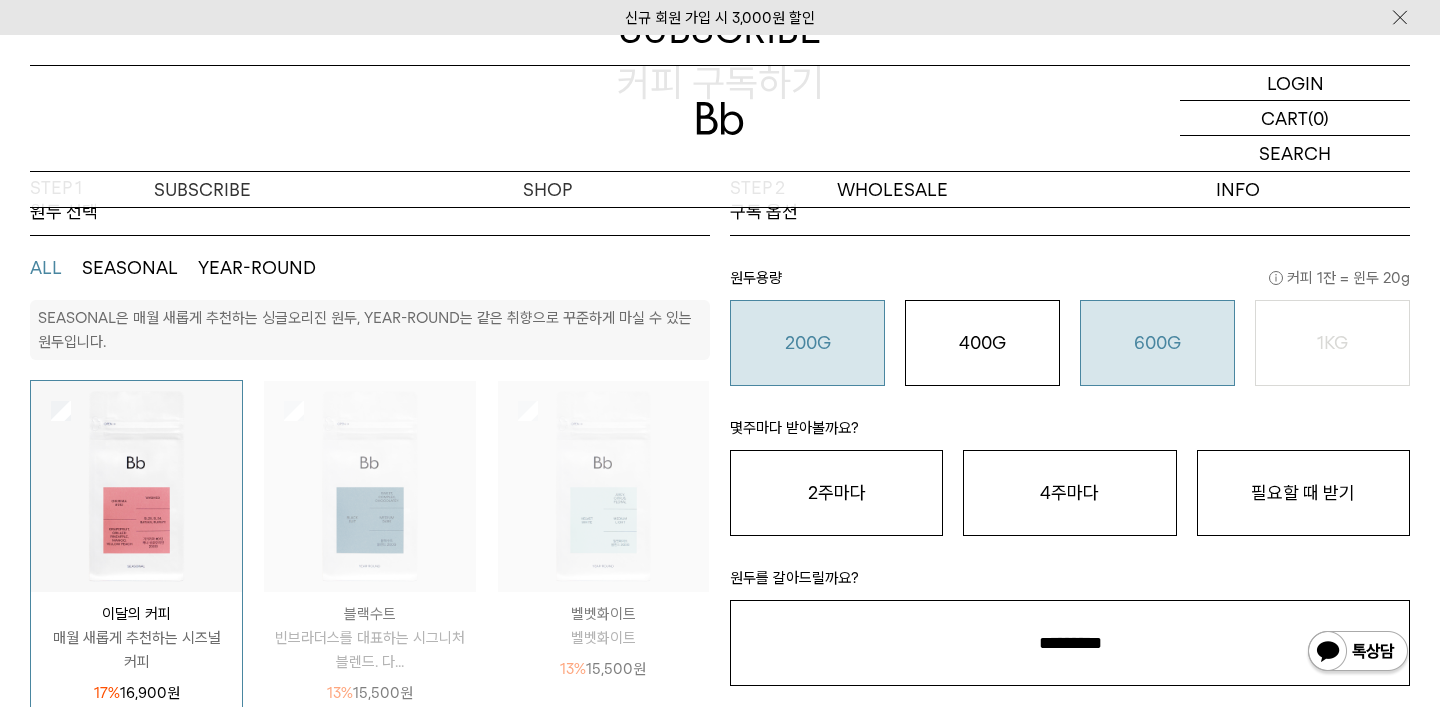 click on "200G
16,900 원" at bounding box center (807, 343) 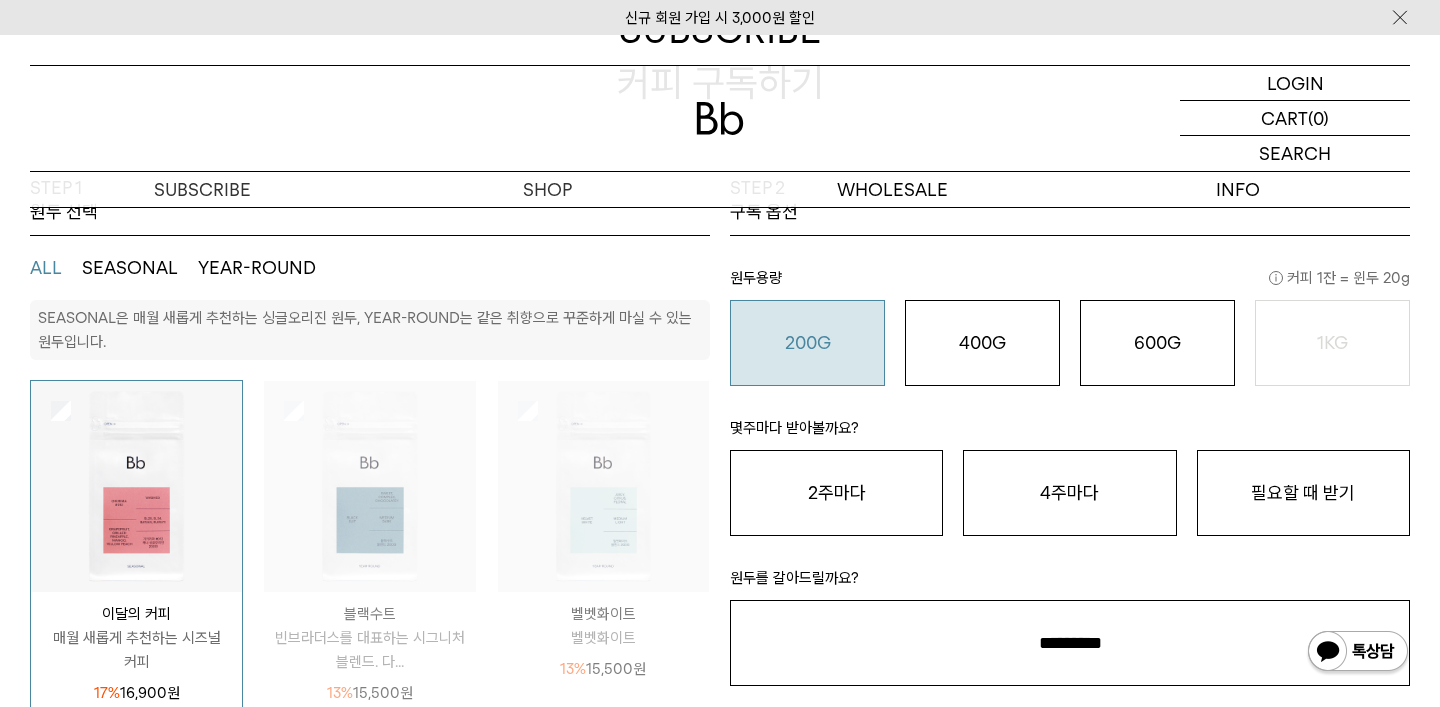 click on "몇주마다 받아볼까요?" at bounding box center [1070, 433] 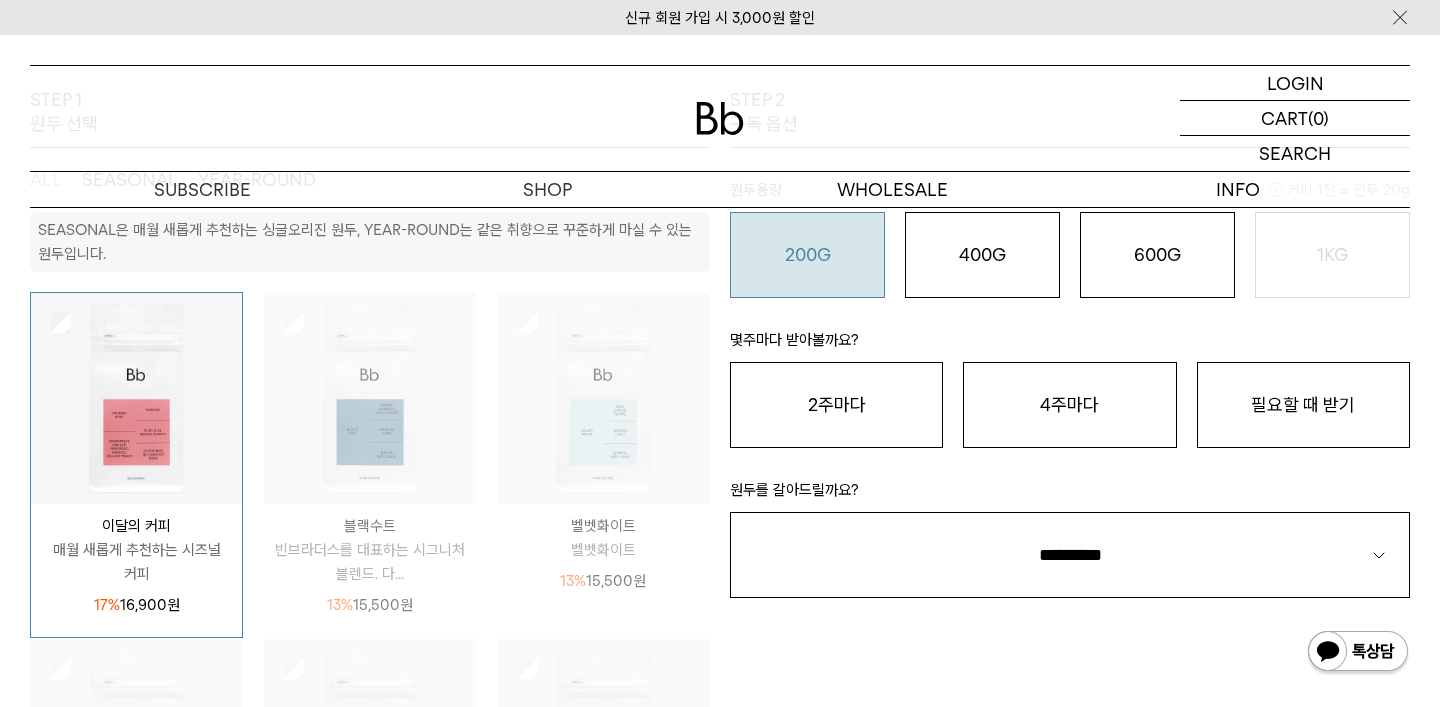 scroll, scrollTop: 360, scrollLeft: 0, axis: vertical 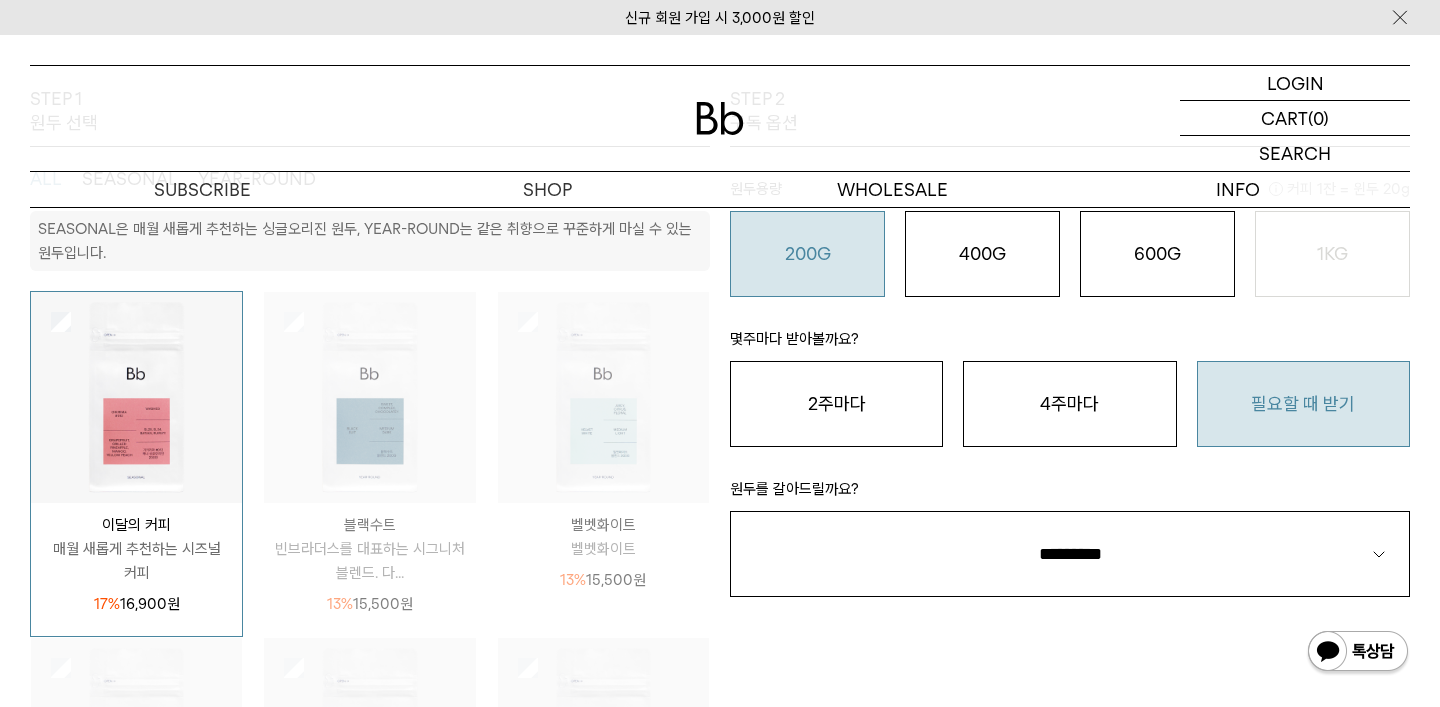 click on "필요할 때
받기" at bounding box center [1303, 404] 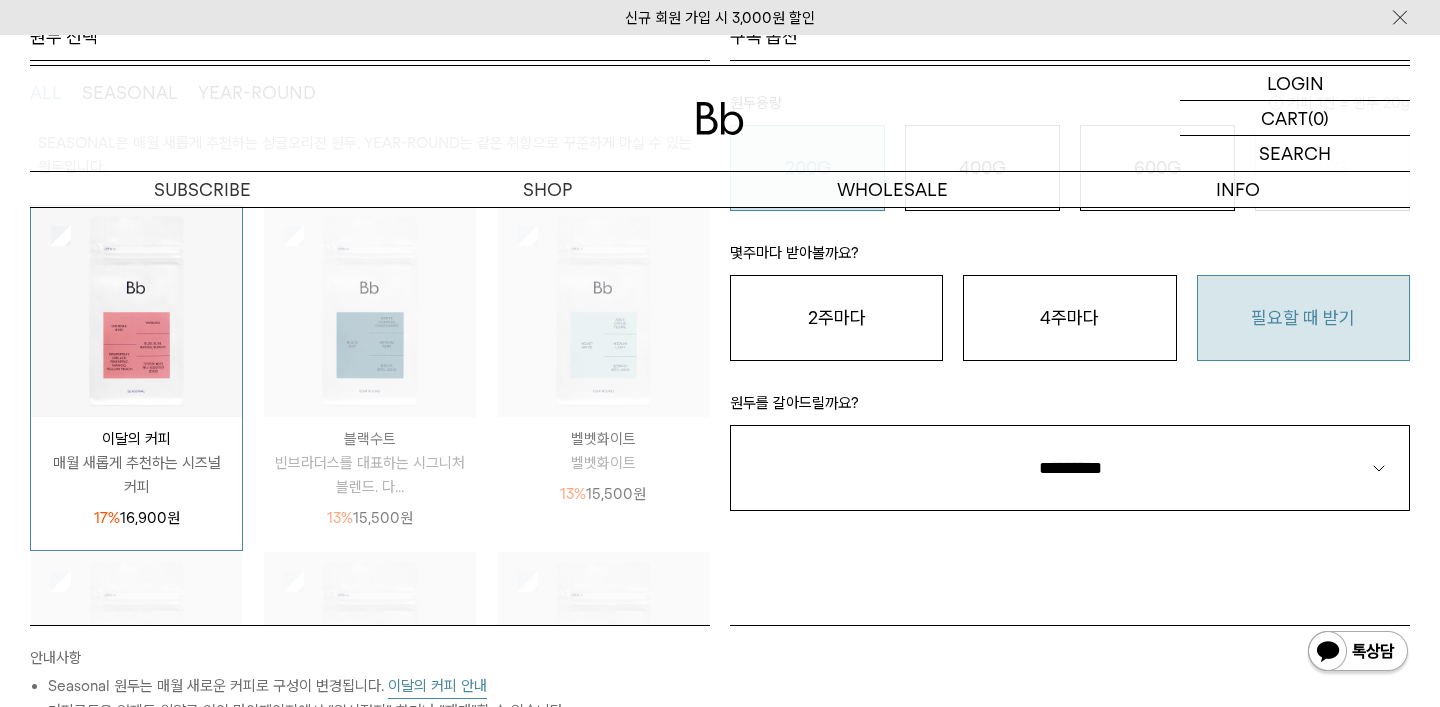 scroll, scrollTop: 478, scrollLeft: 0, axis: vertical 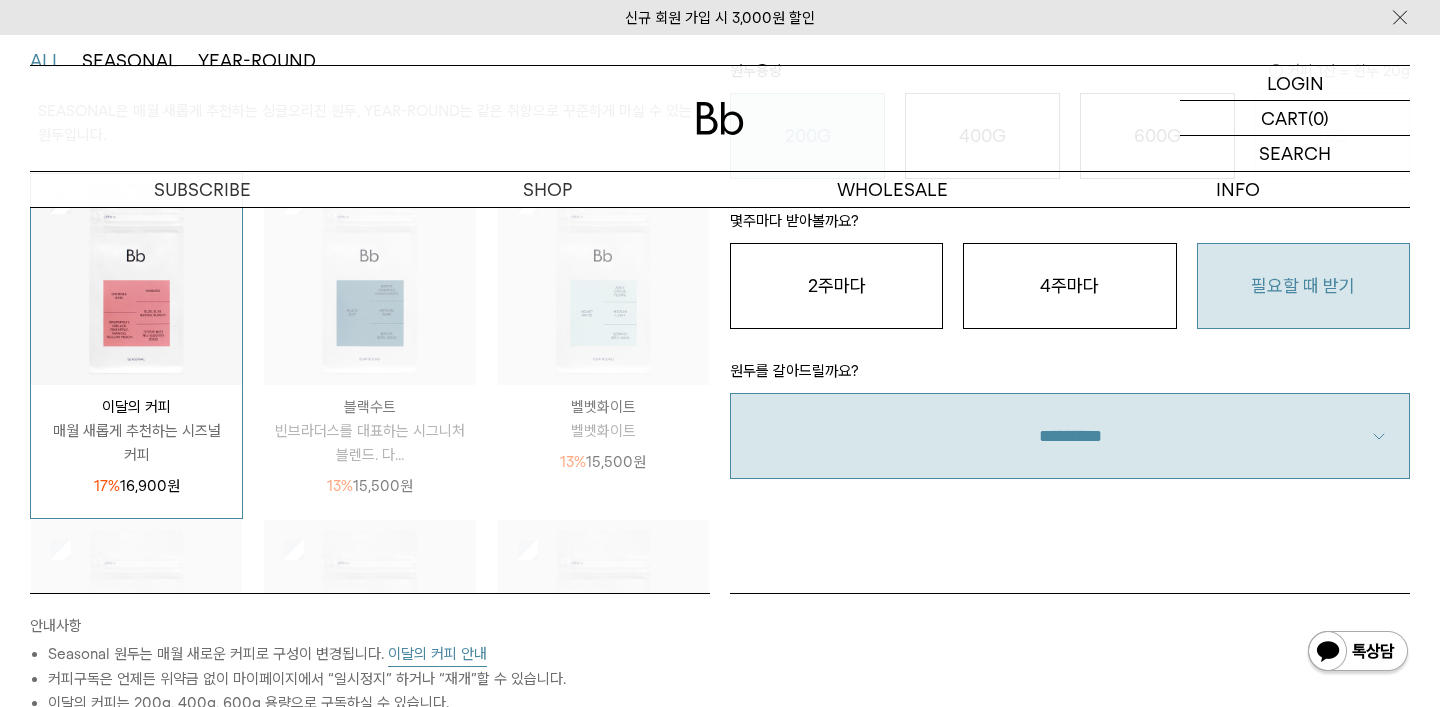 click on "**********" at bounding box center [1070, 436] 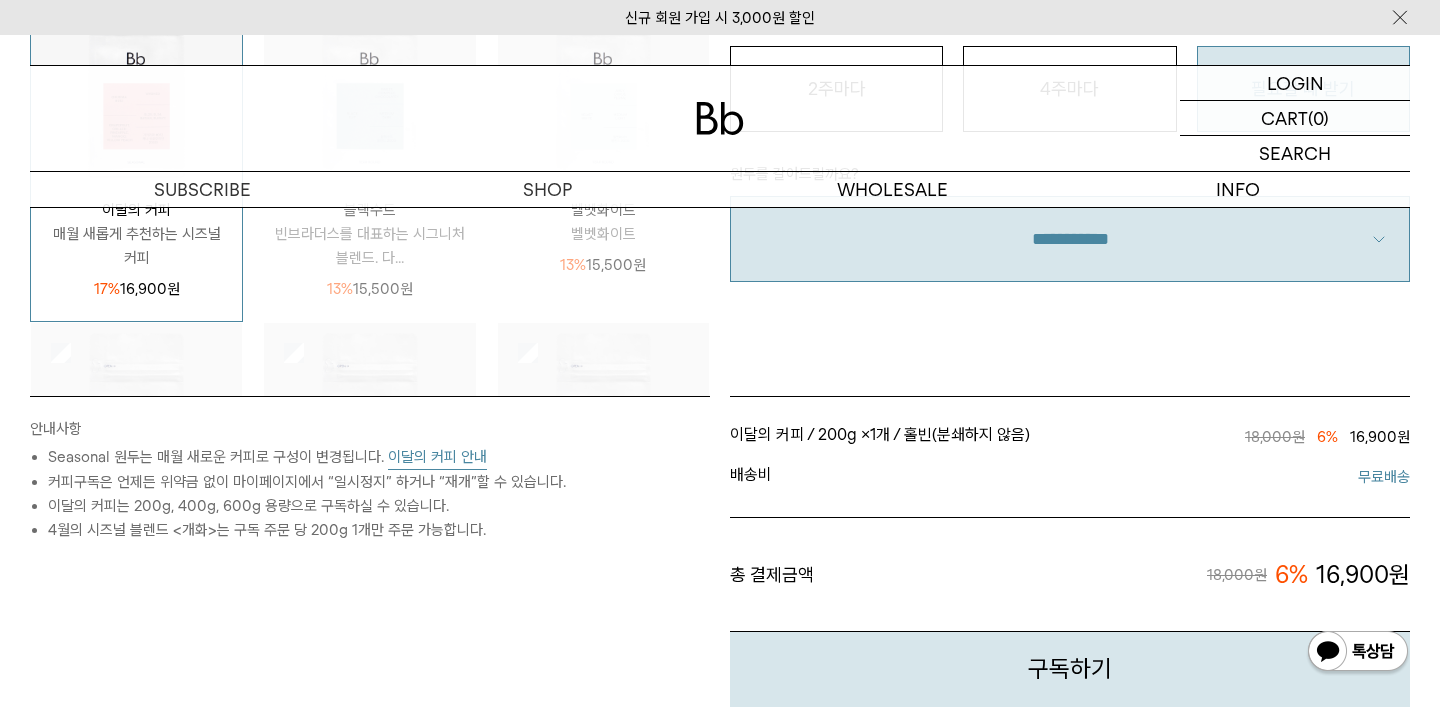 scroll, scrollTop: 775, scrollLeft: 0, axis: vertical 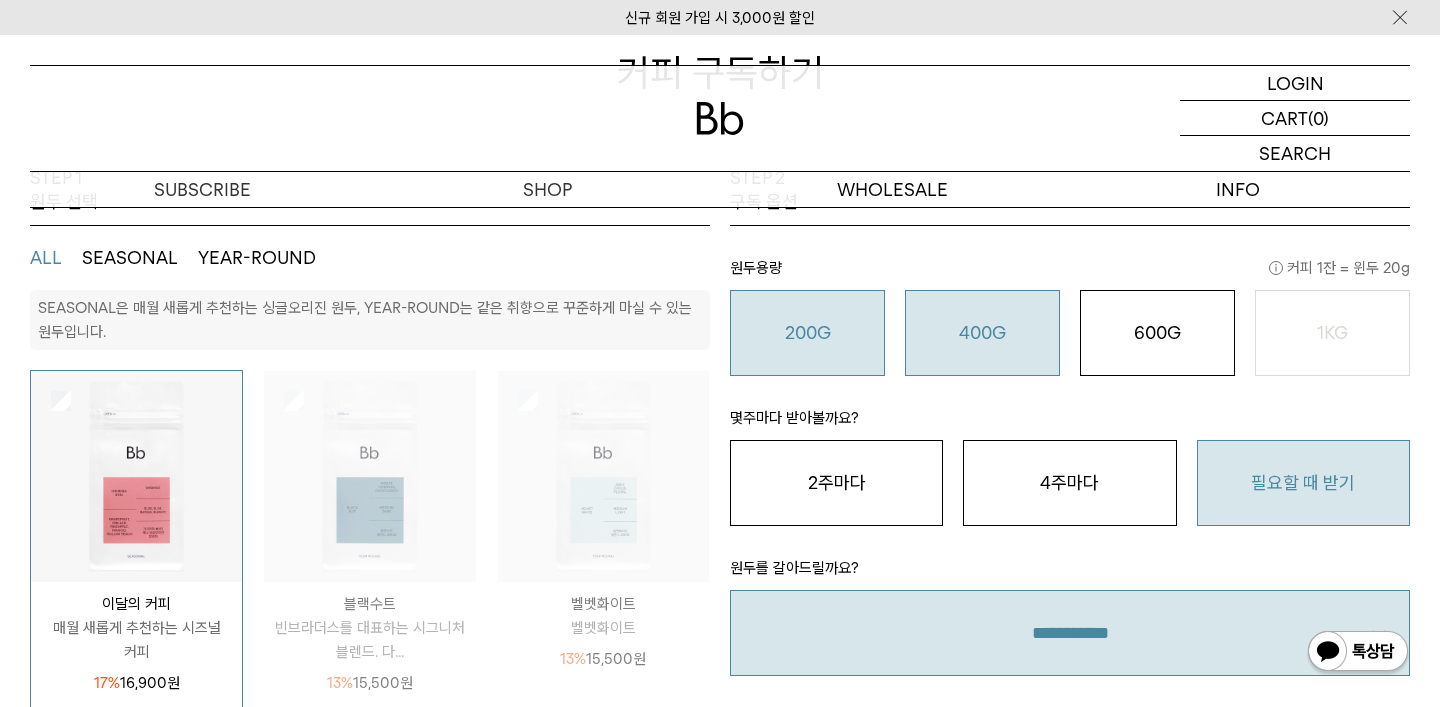 click on "400G
31,000 원" at bounding box center [982, 333] 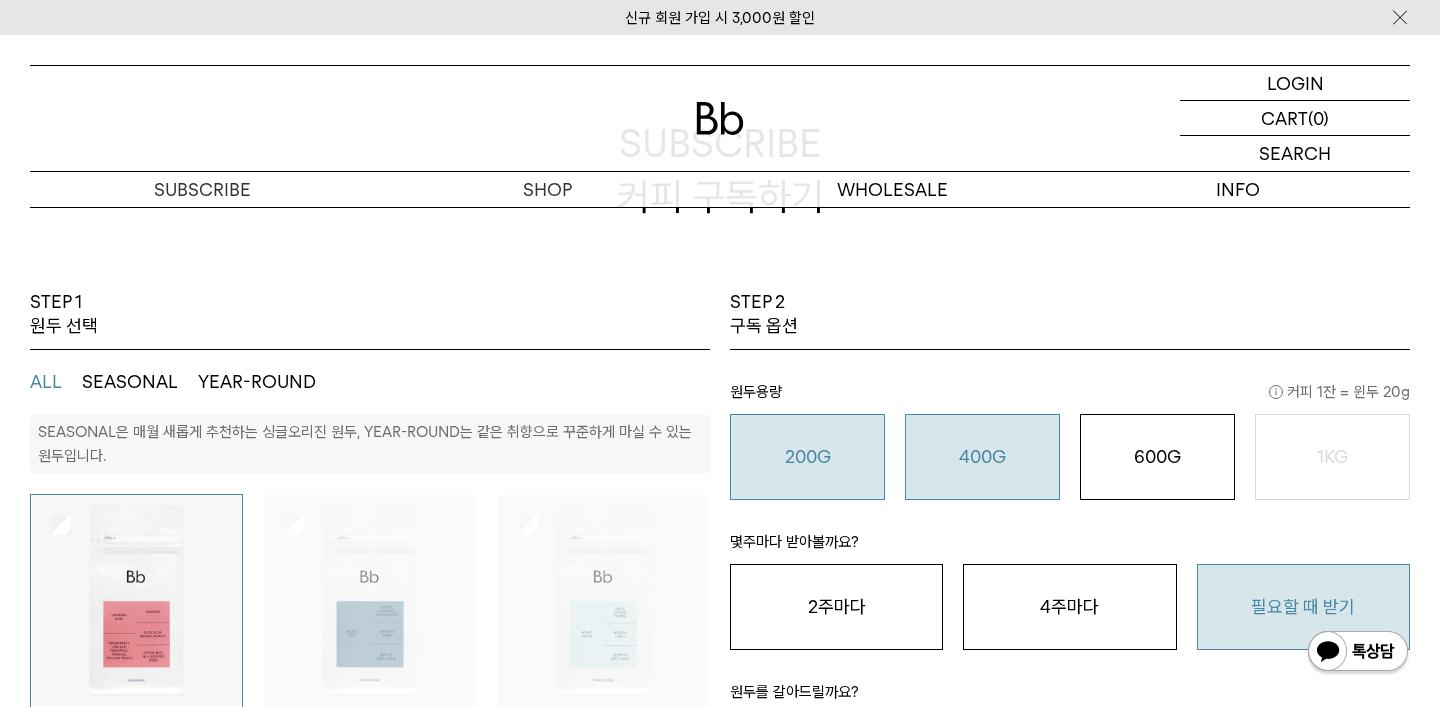click on "200G
16,900 원" at bounding box center [807, 457] 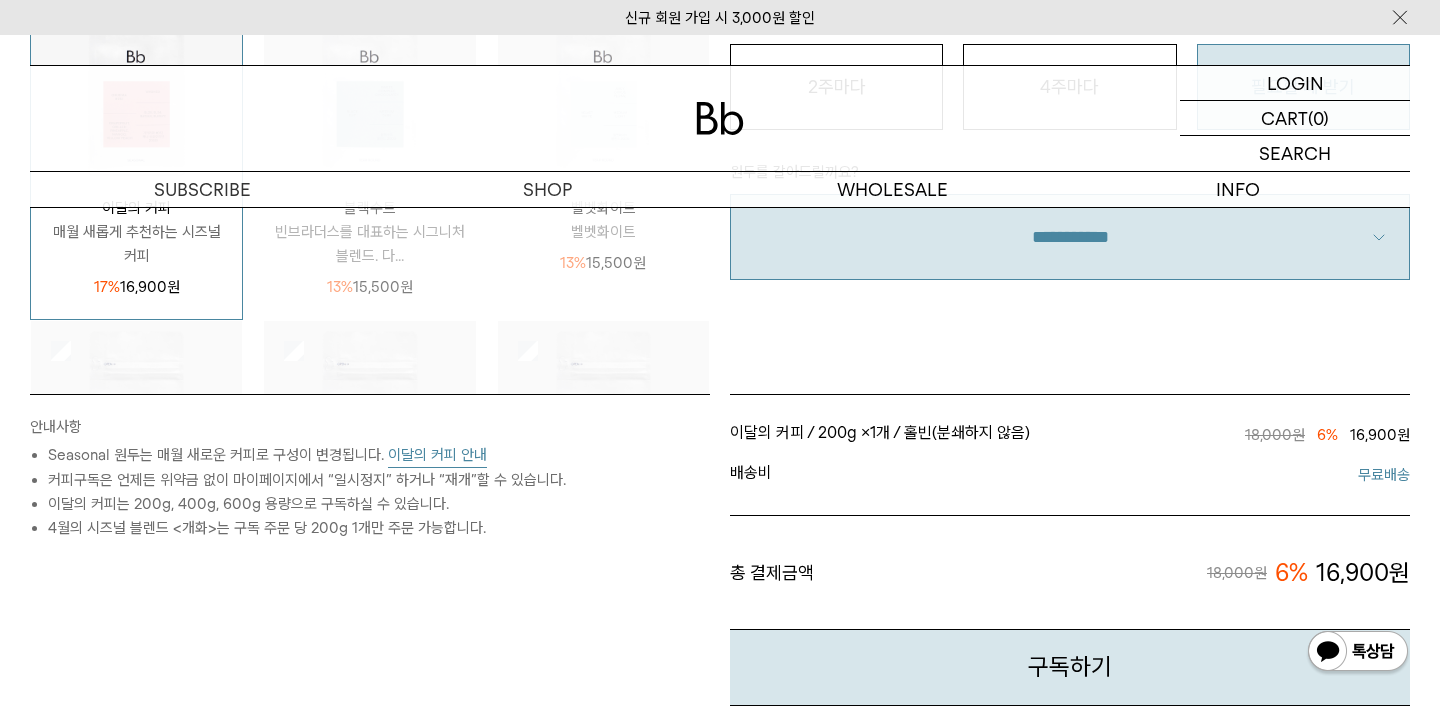 scroll, scrollTop: 701, scrollLeft: 0, axis: vertical 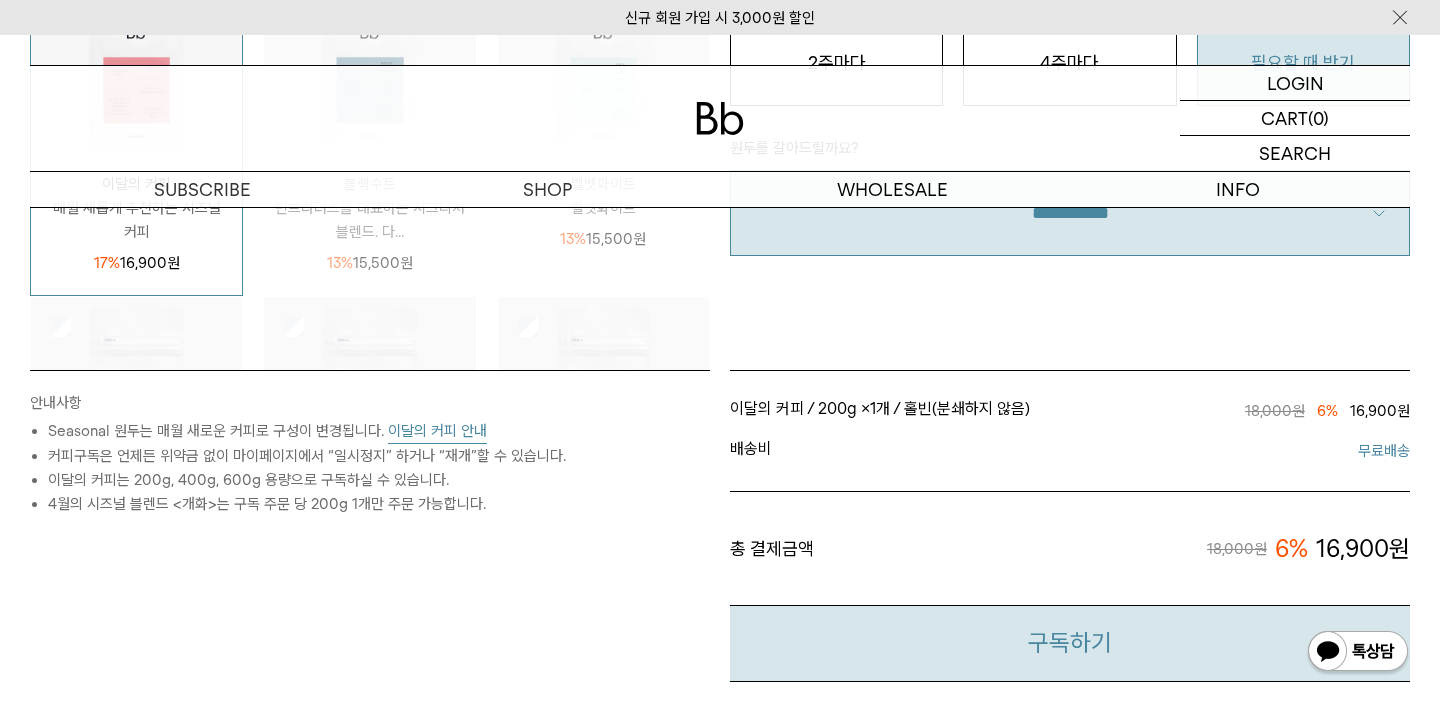 click on "구독하기" at bounding box center [1070, 643] 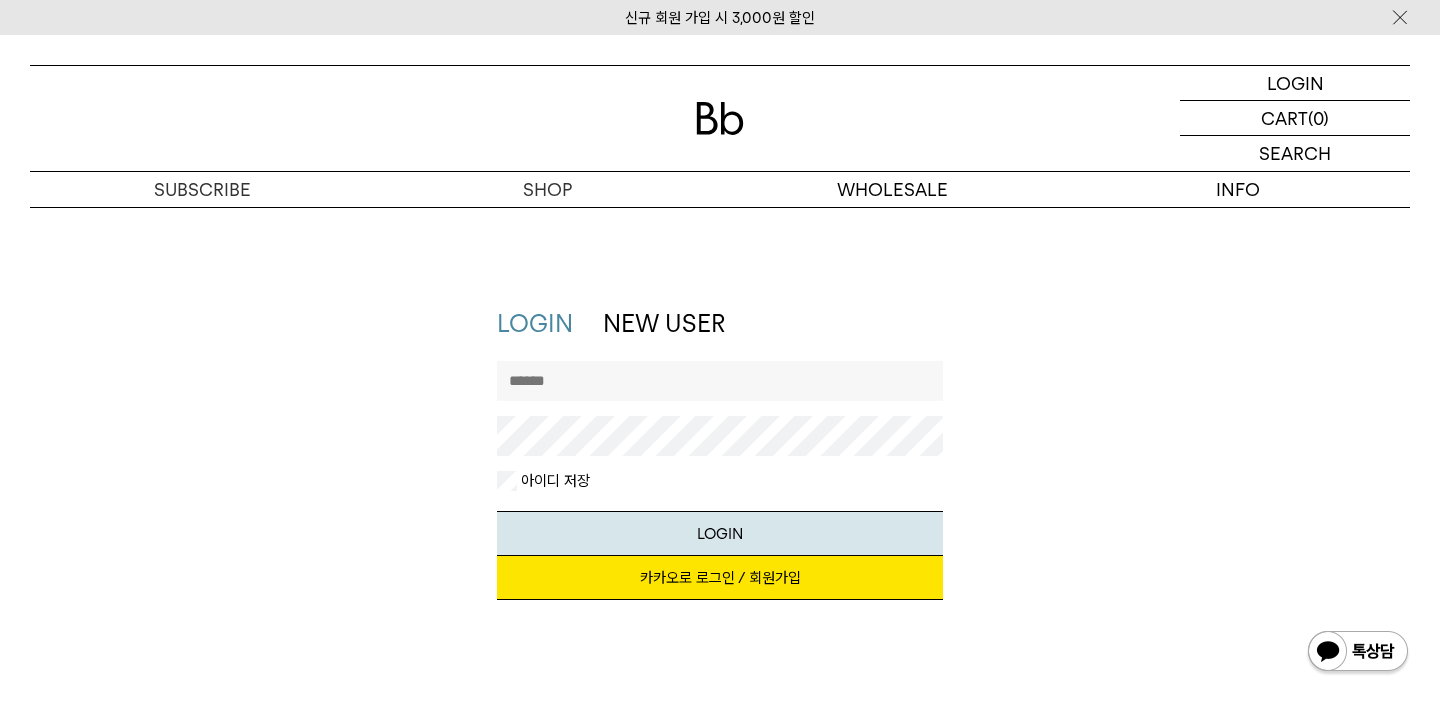 scroll, scrollTop: 0, scrollLeft: 0, axis: both 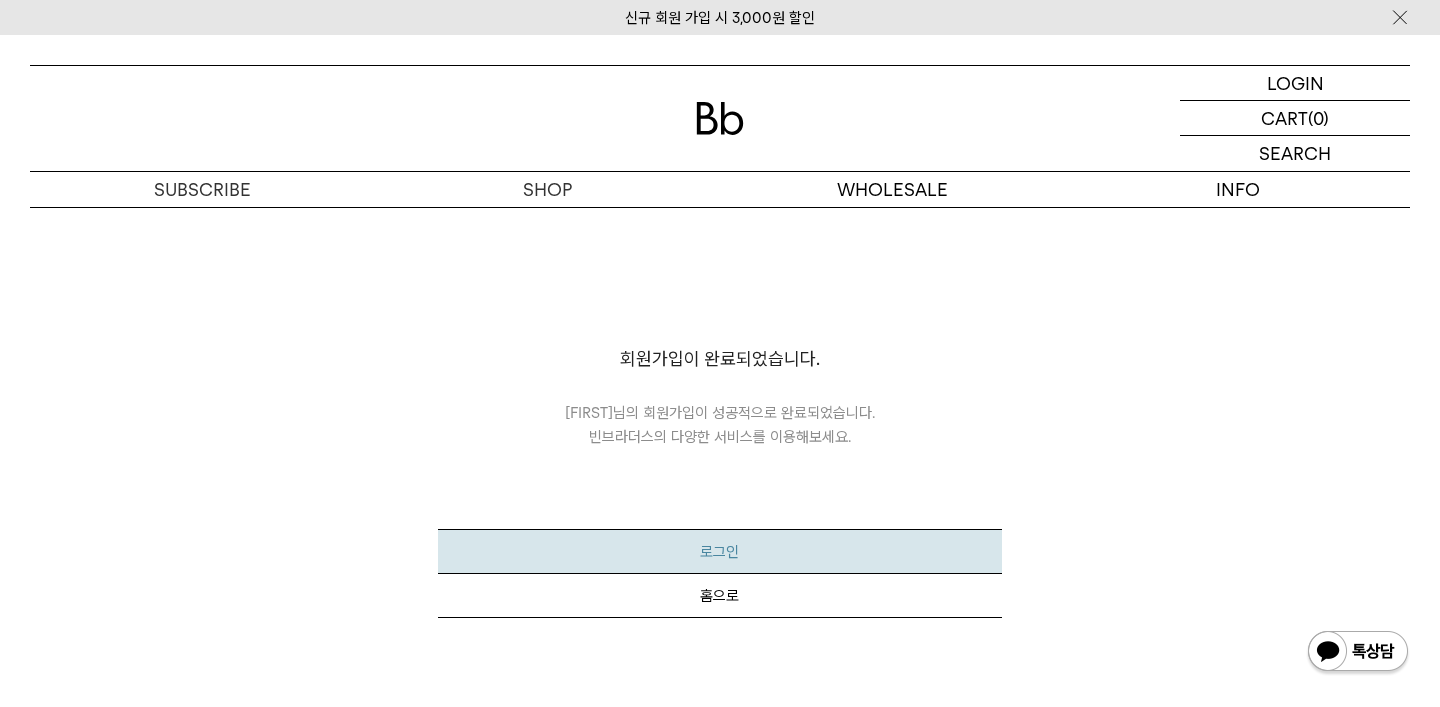 click on "로그인" at bounding box center (719, 551) 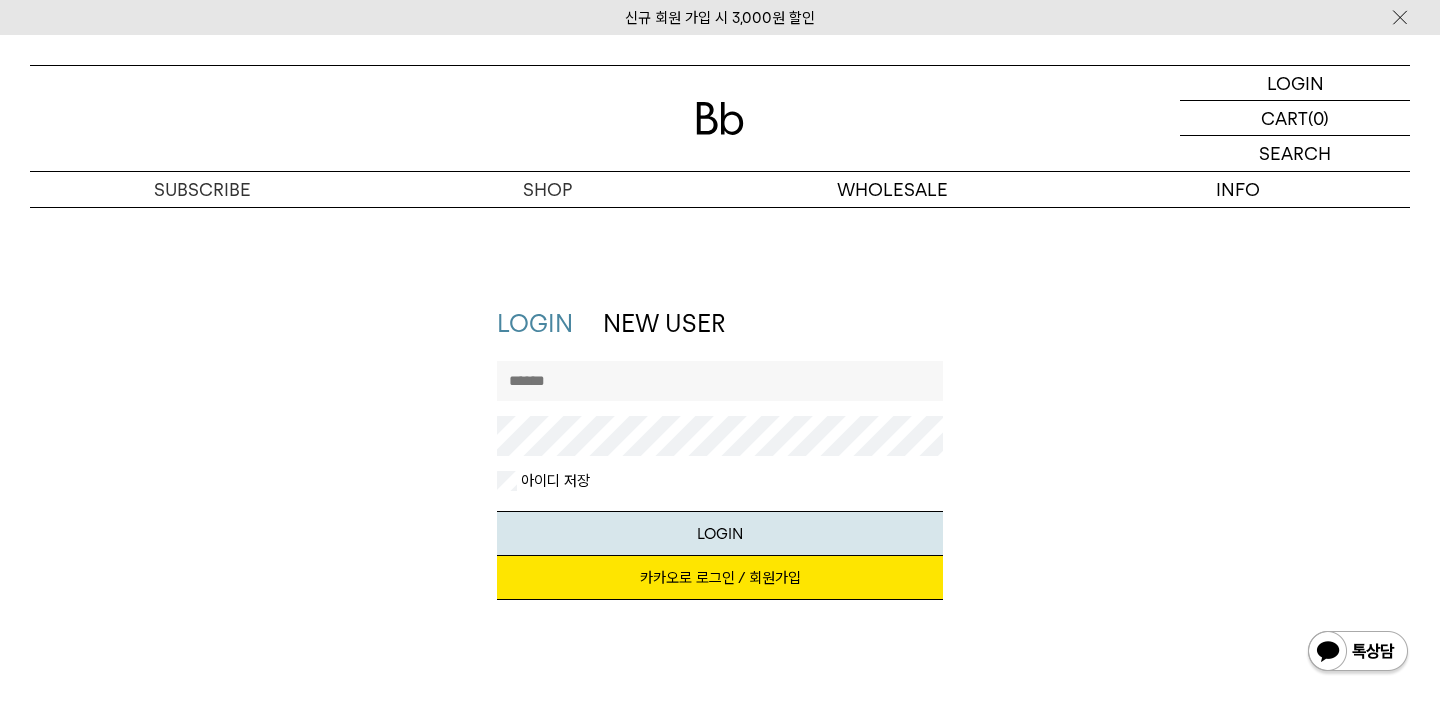 scroll, scrollTop: 0, scrollLeft: 0, axis: both 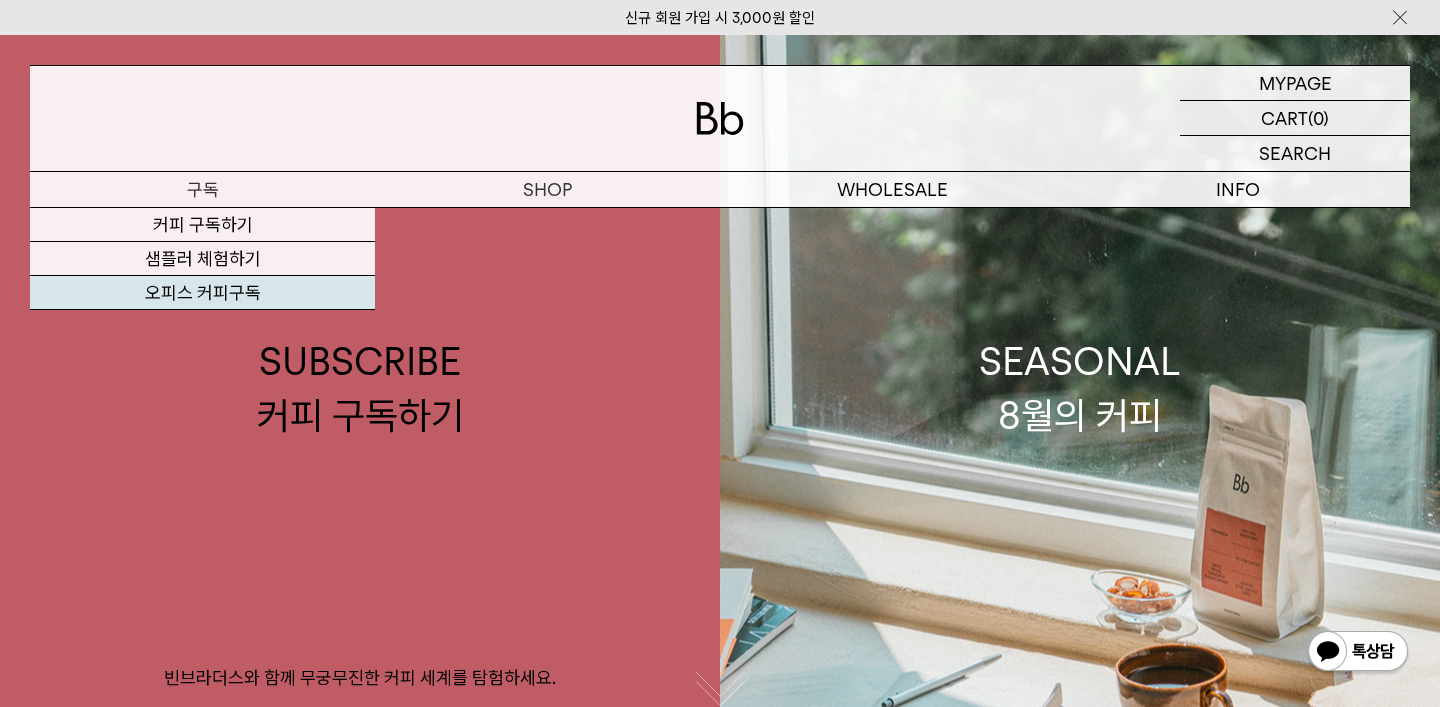 click on "오피스 커피구독" at bounding box center [202, 293] 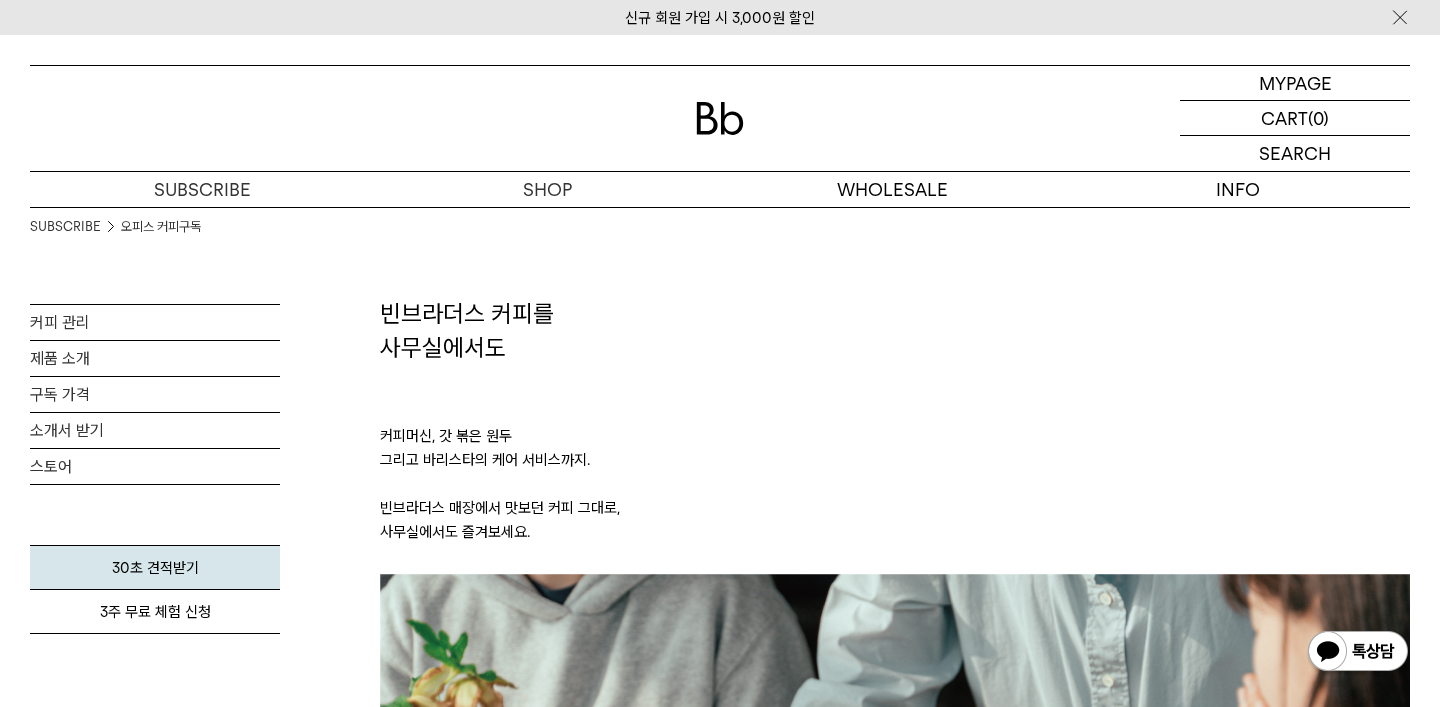 scroll, scrollTop: 0, scrollLeft: 0, axis: both 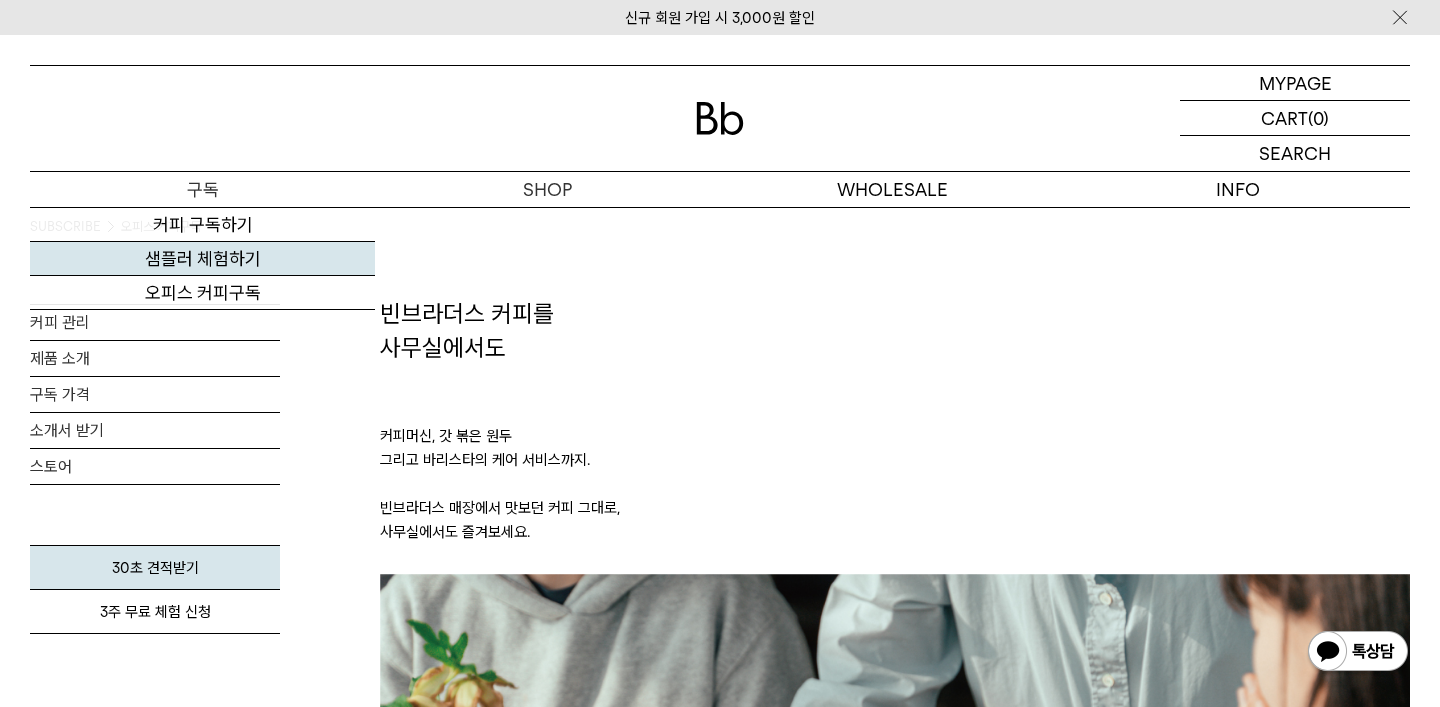 click on "샘플러 체험하기" at bounding box center [202, 259] 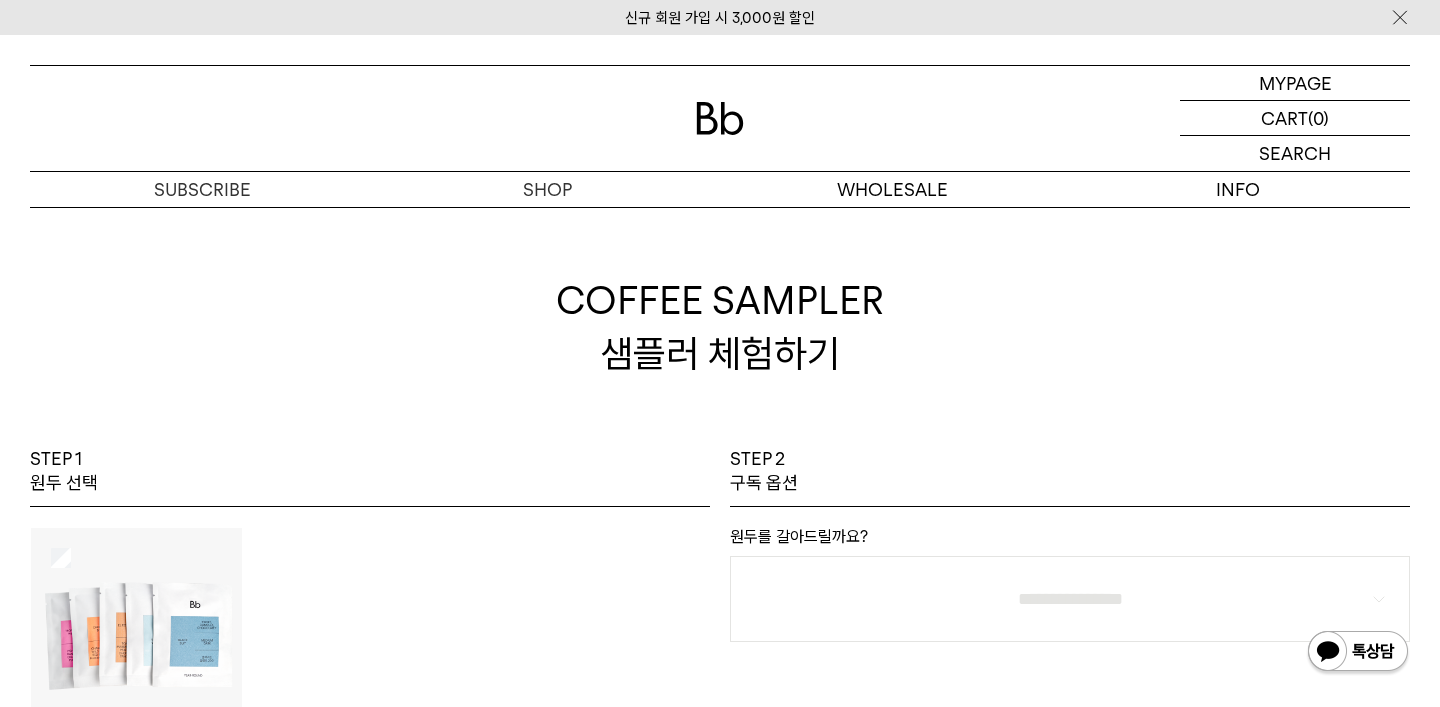 scroll, scrollTop: 0, scrollLeft: 0, axis: both 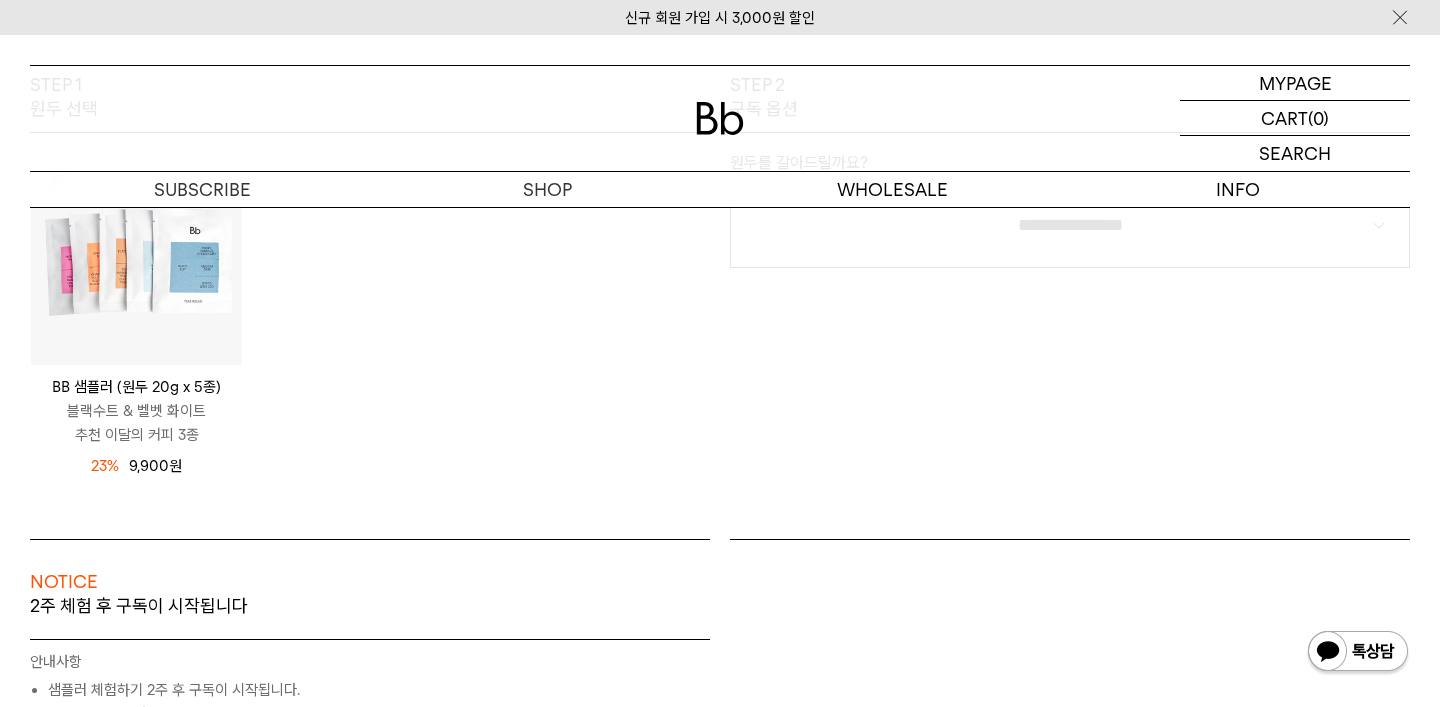 click at bounding box center [136, 259] 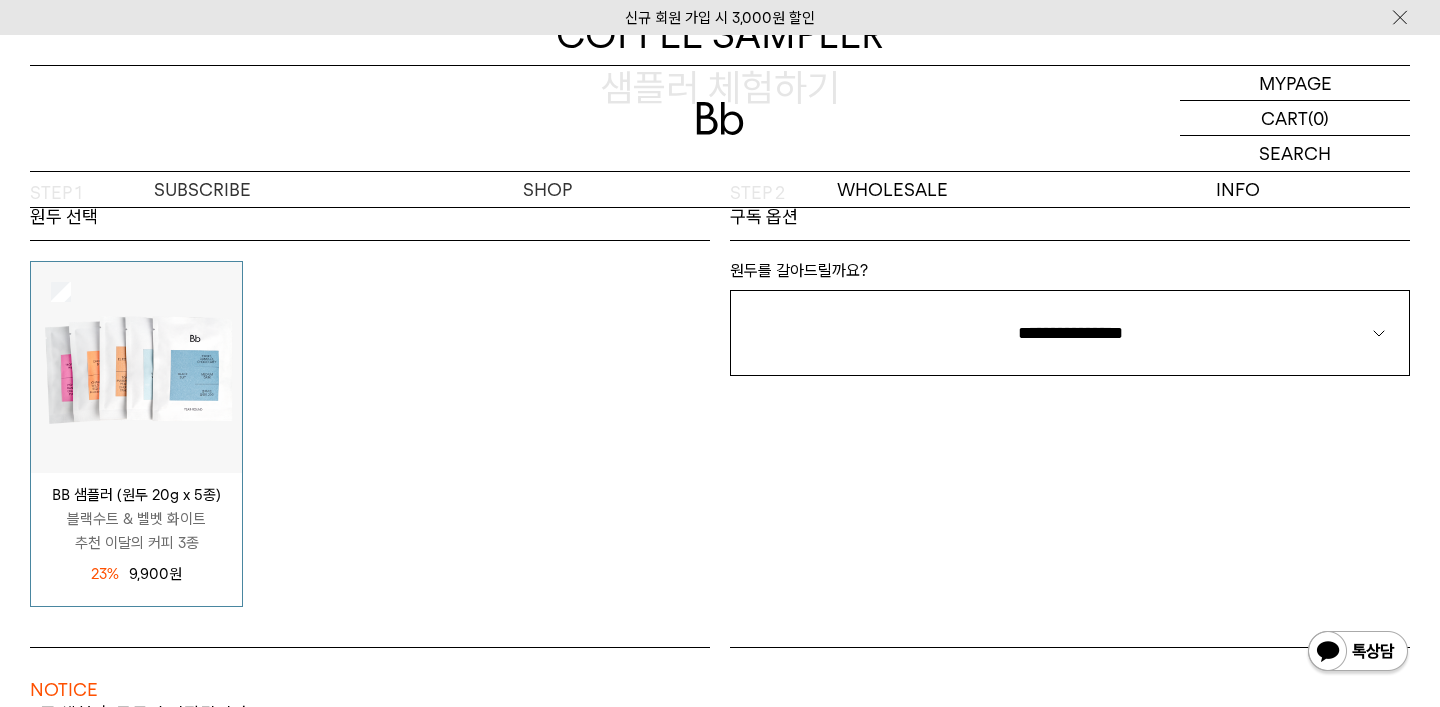 scroll, scrollTop: 259, scrollLeft: 0, axis: vertical 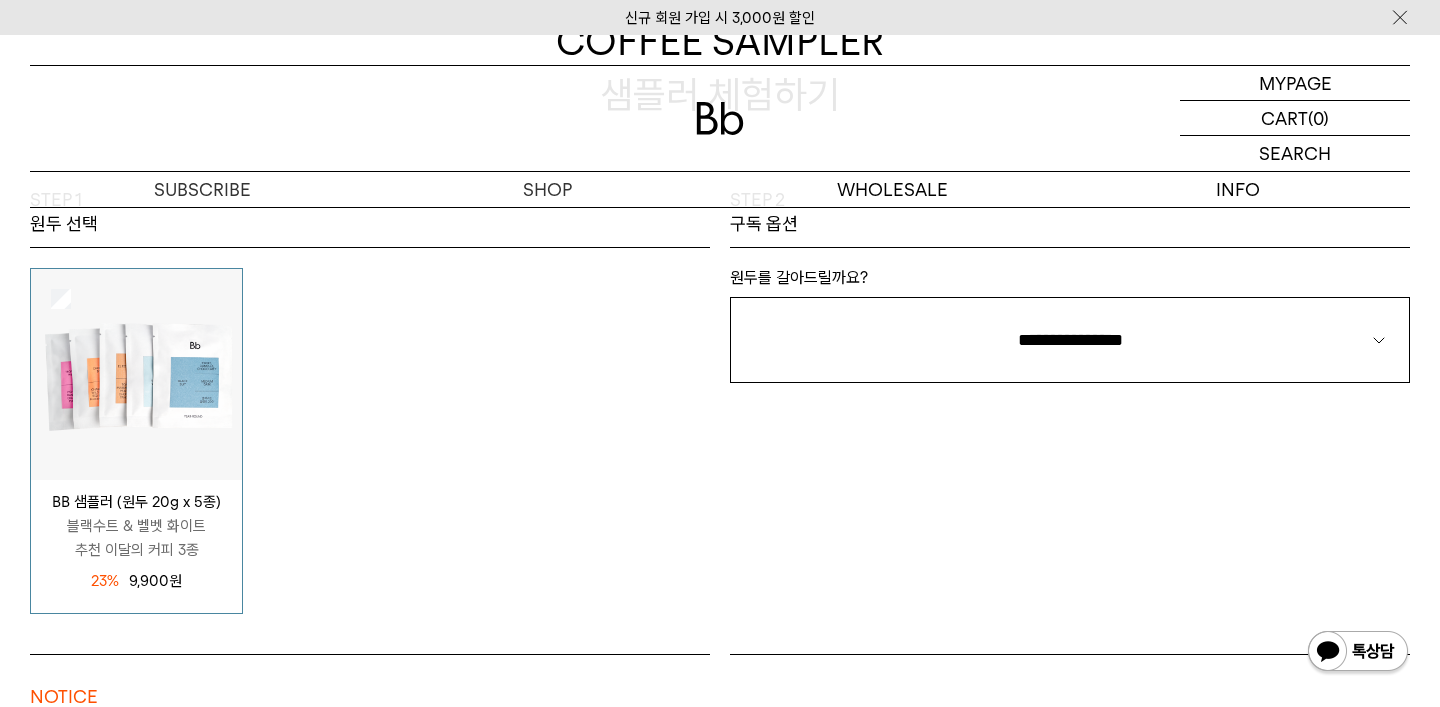 click on "원두를 갈아드릴까요?" at bounding box center [1070, 282] 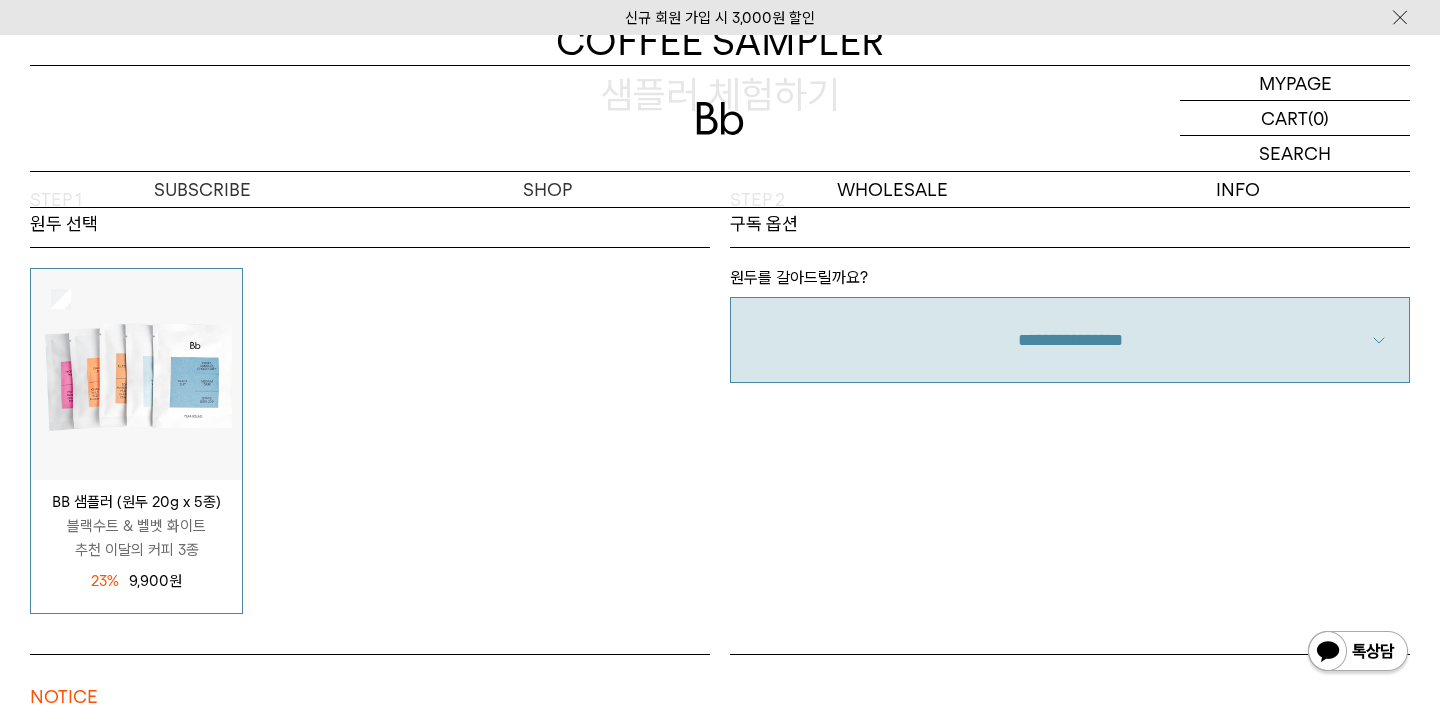 click on "**********" at bounding box center [1070, 340] 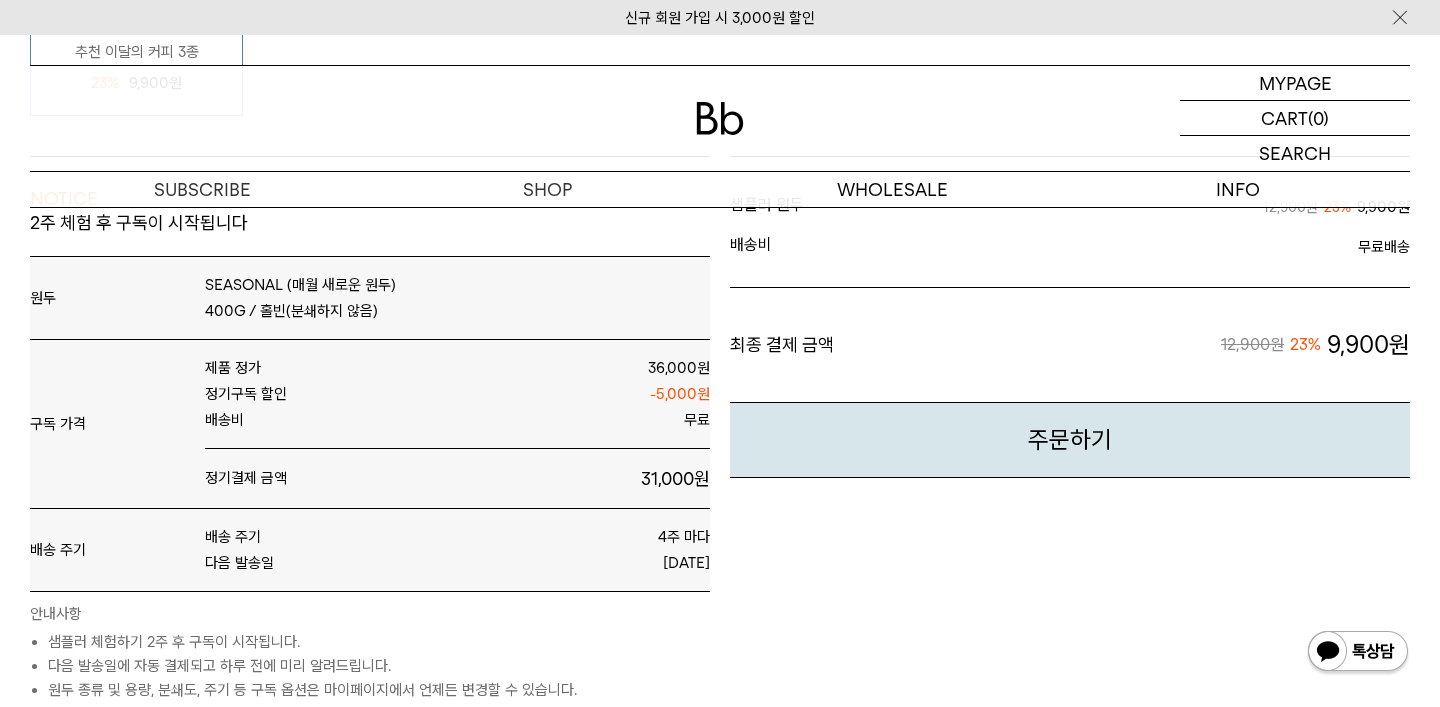 scroll, scrollTop: 771, scrollLeft: 0, axis: vertical 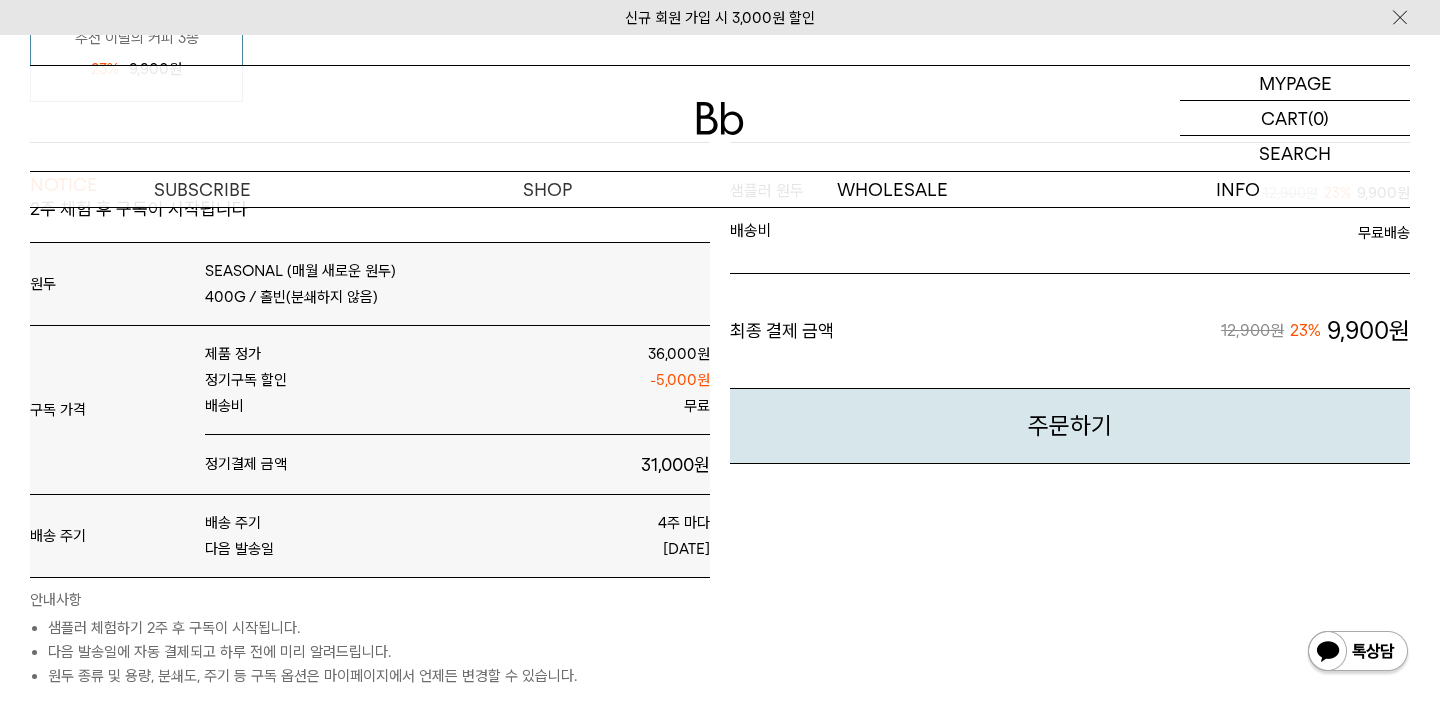 click on "주문하기" at bounding box center [1070, 426] 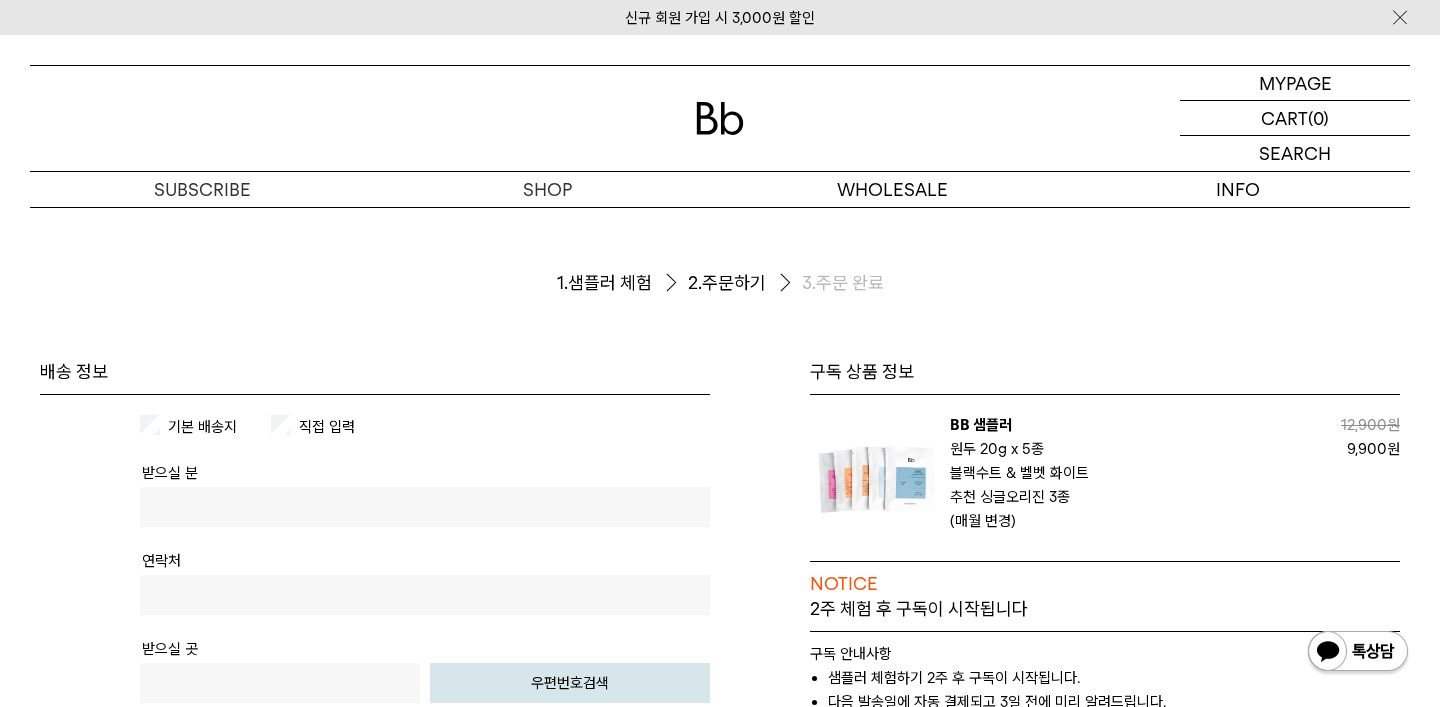 scroll, scrollTop: 0, scrollLeft: 0, axis: both 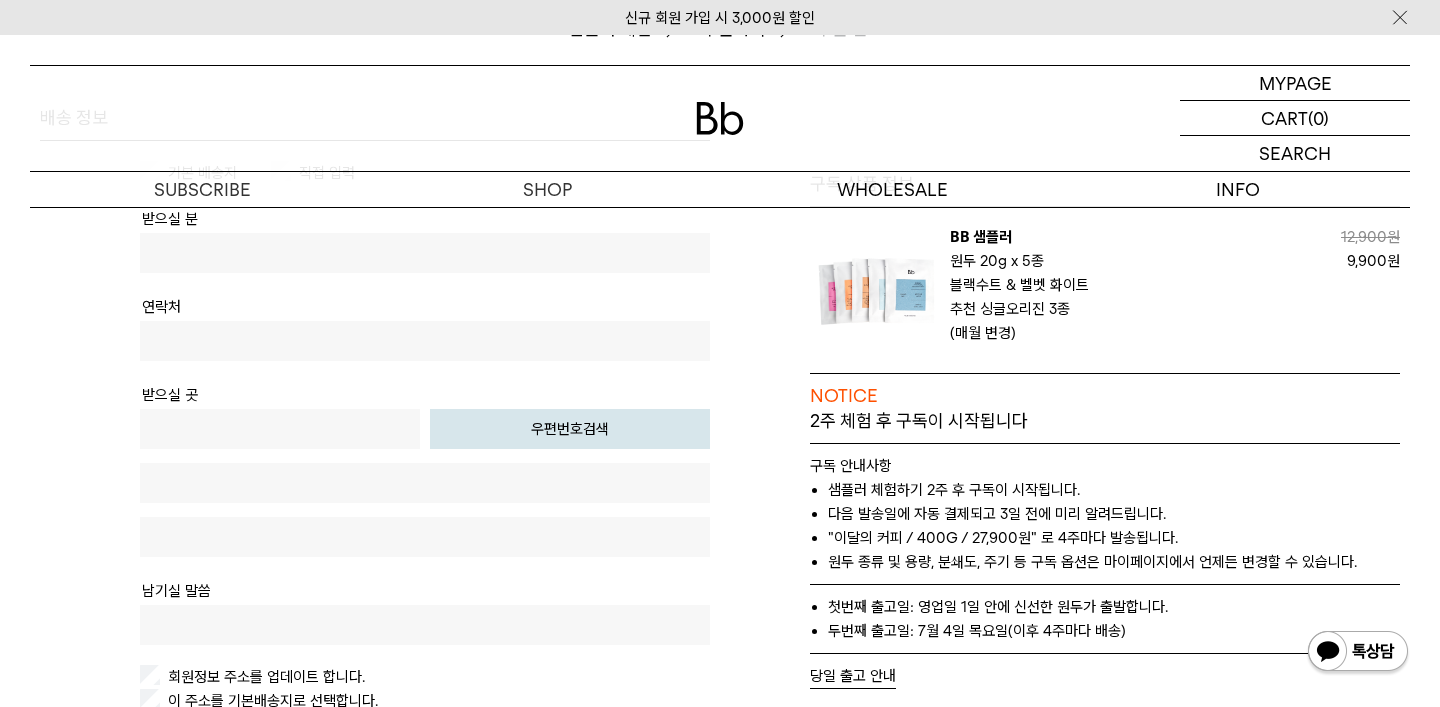 click on "우편번호검색" at bounding box center [425, 483] 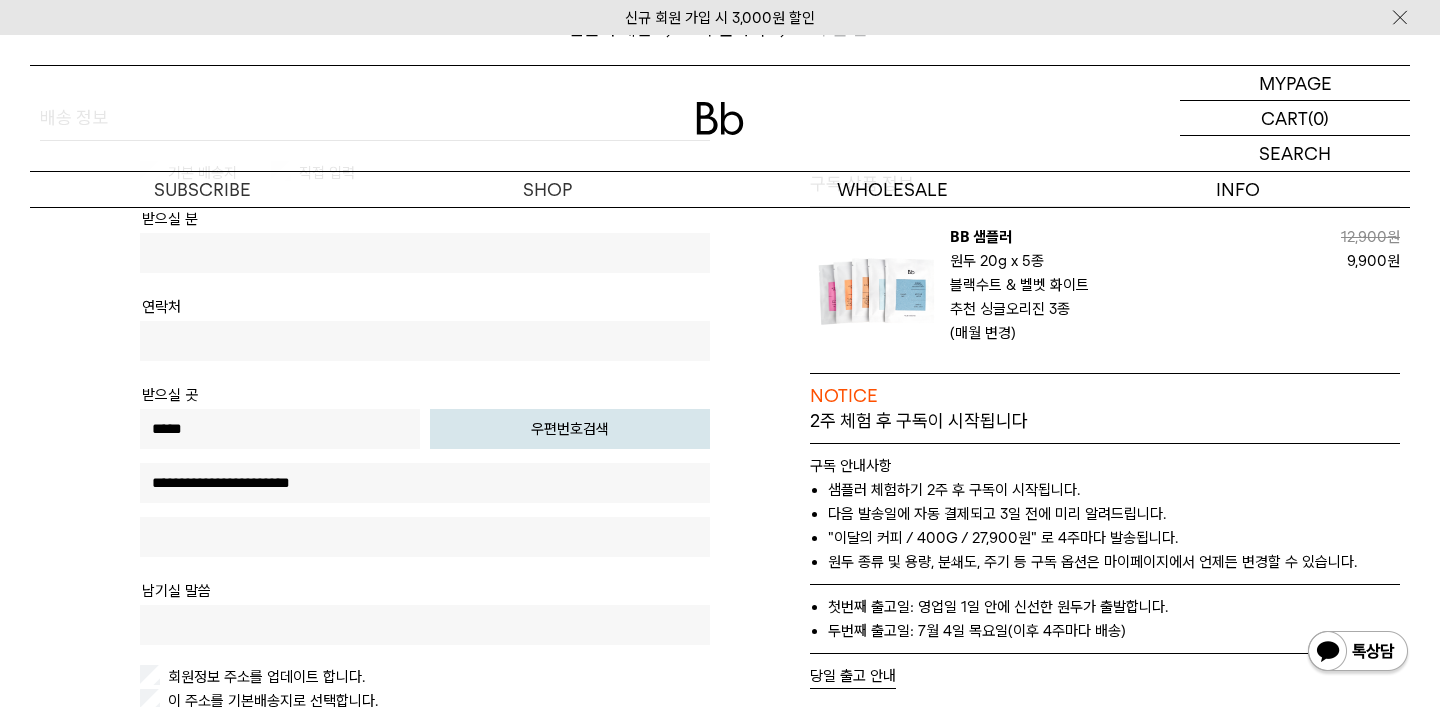 scroll, scrollTop: 298, scrollLeft: 0, axis: vertical 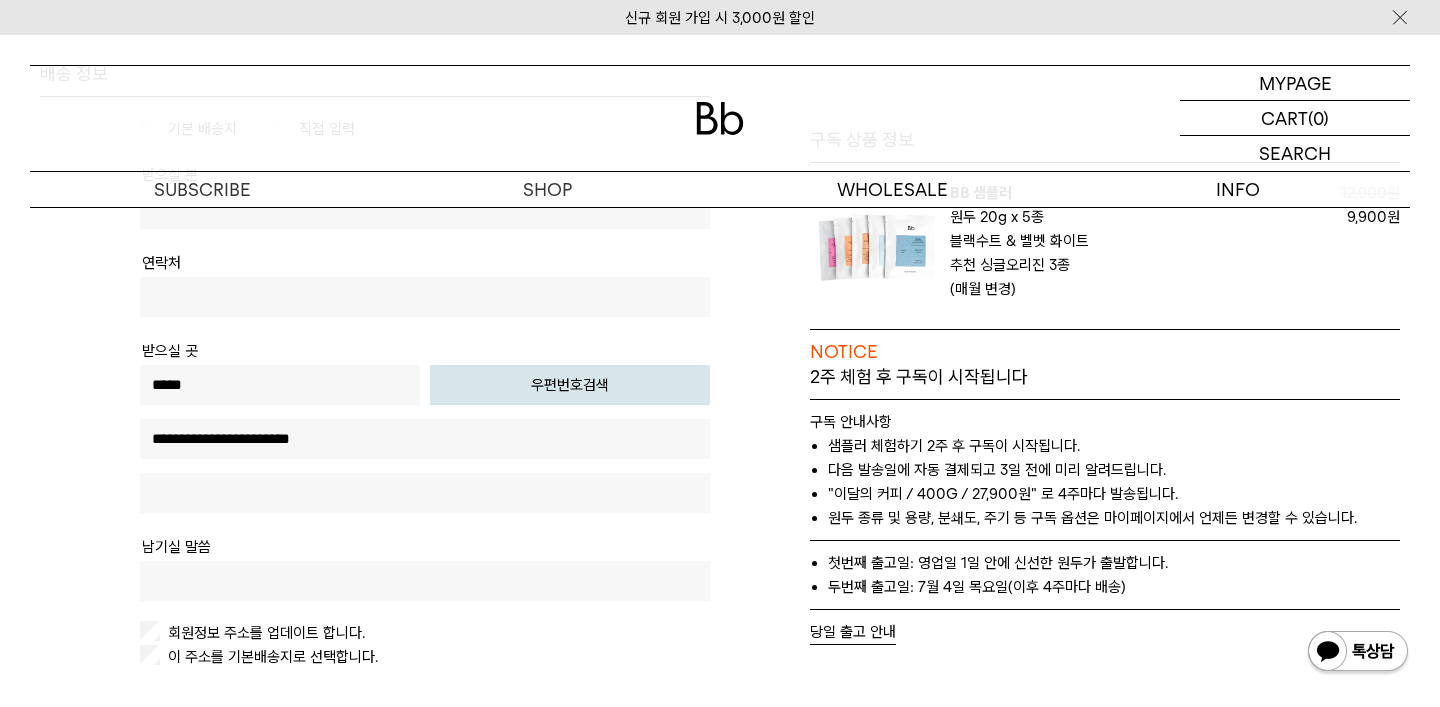 click at bounding box center [425, 493] 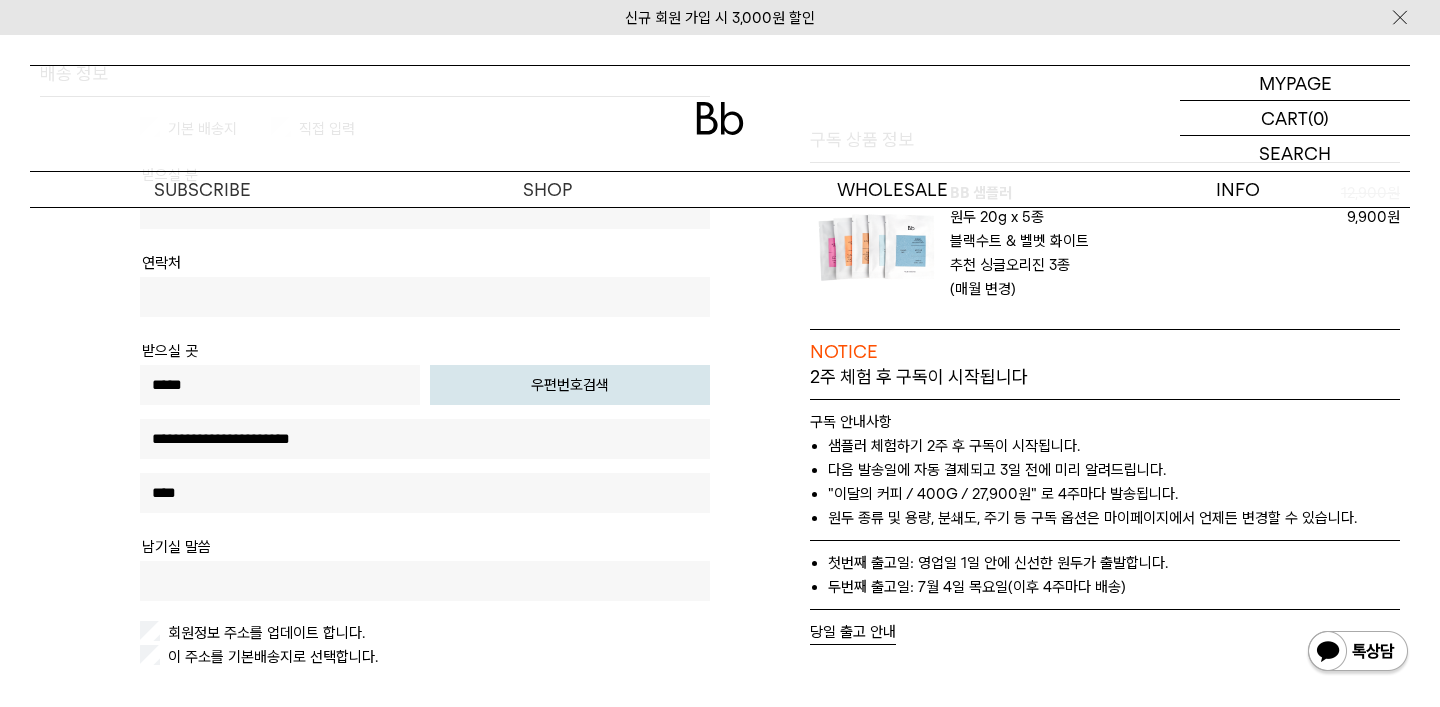 scroll, scrollTop: 398, scrollLeft: 0, axis: vertical 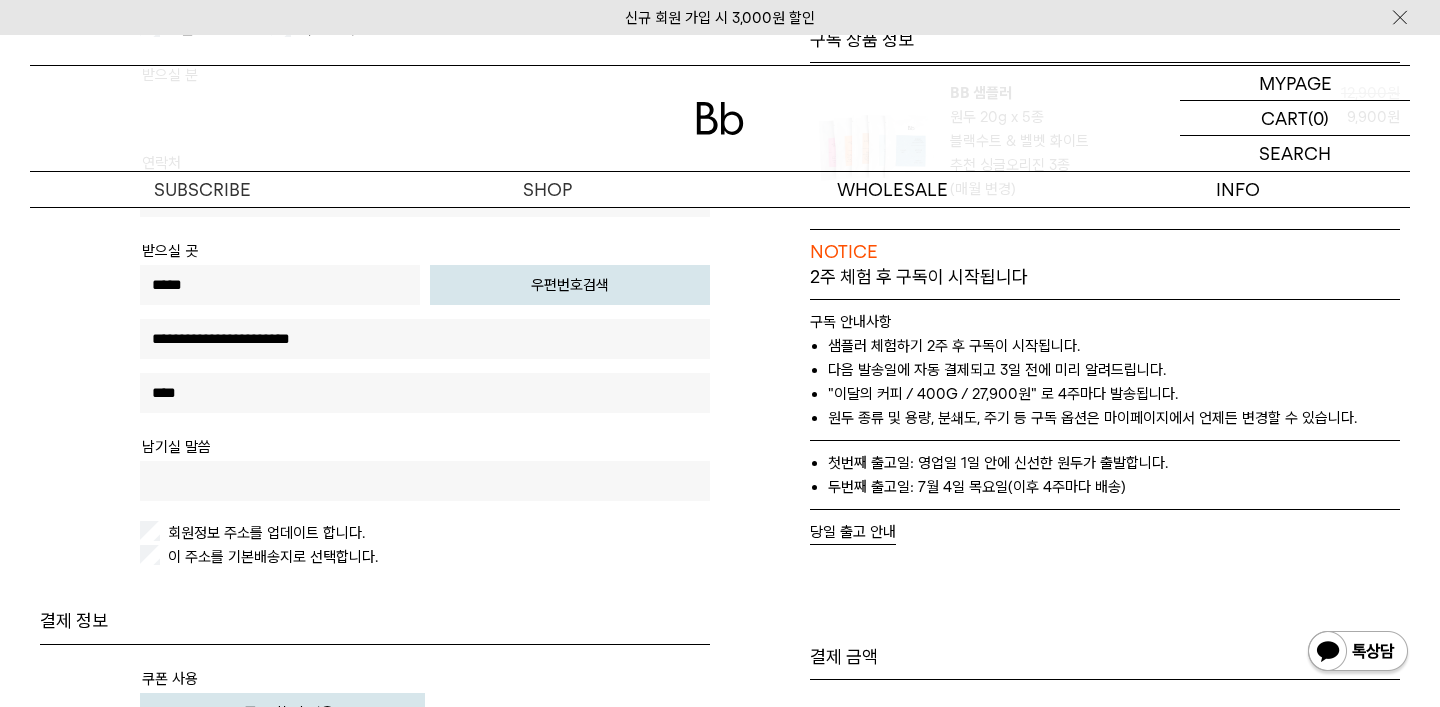 type on "****" 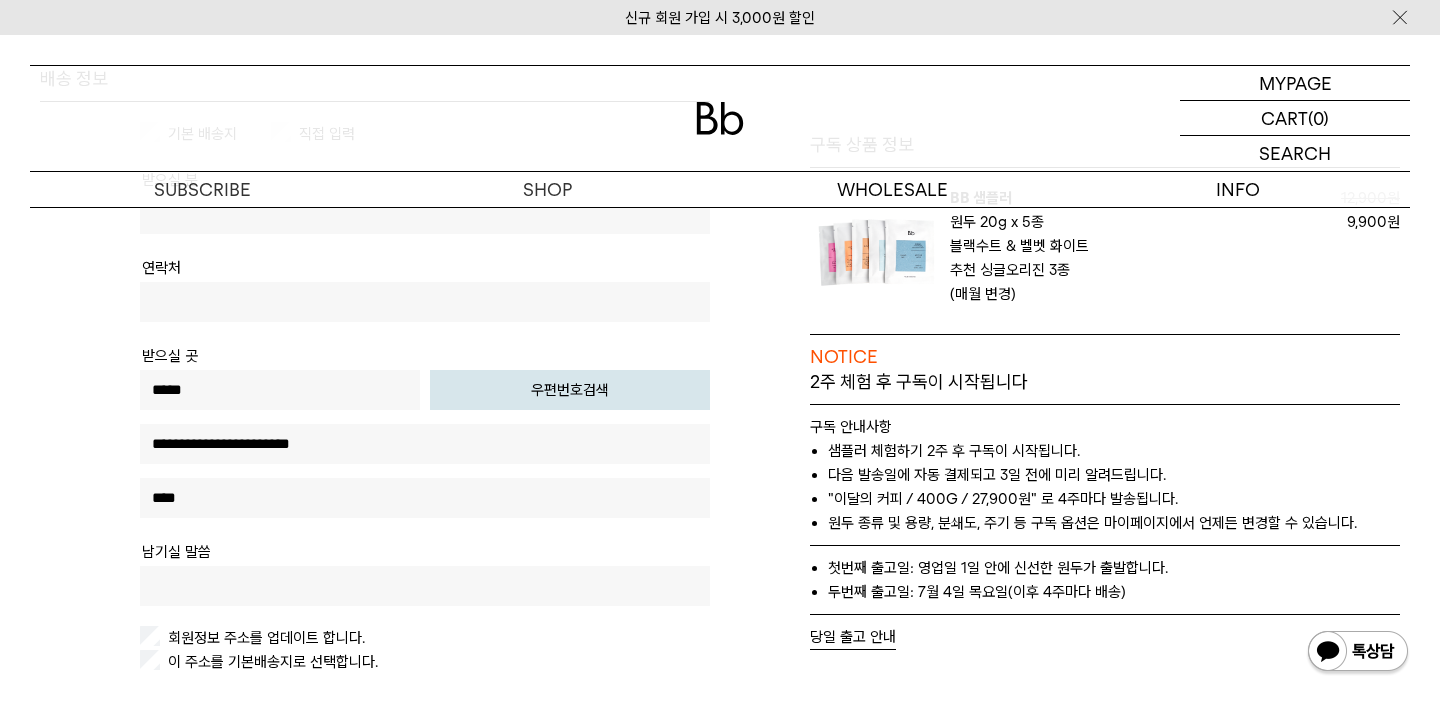 scroll, scrollTop: 121, scrollLeft: 0, axis: vertical 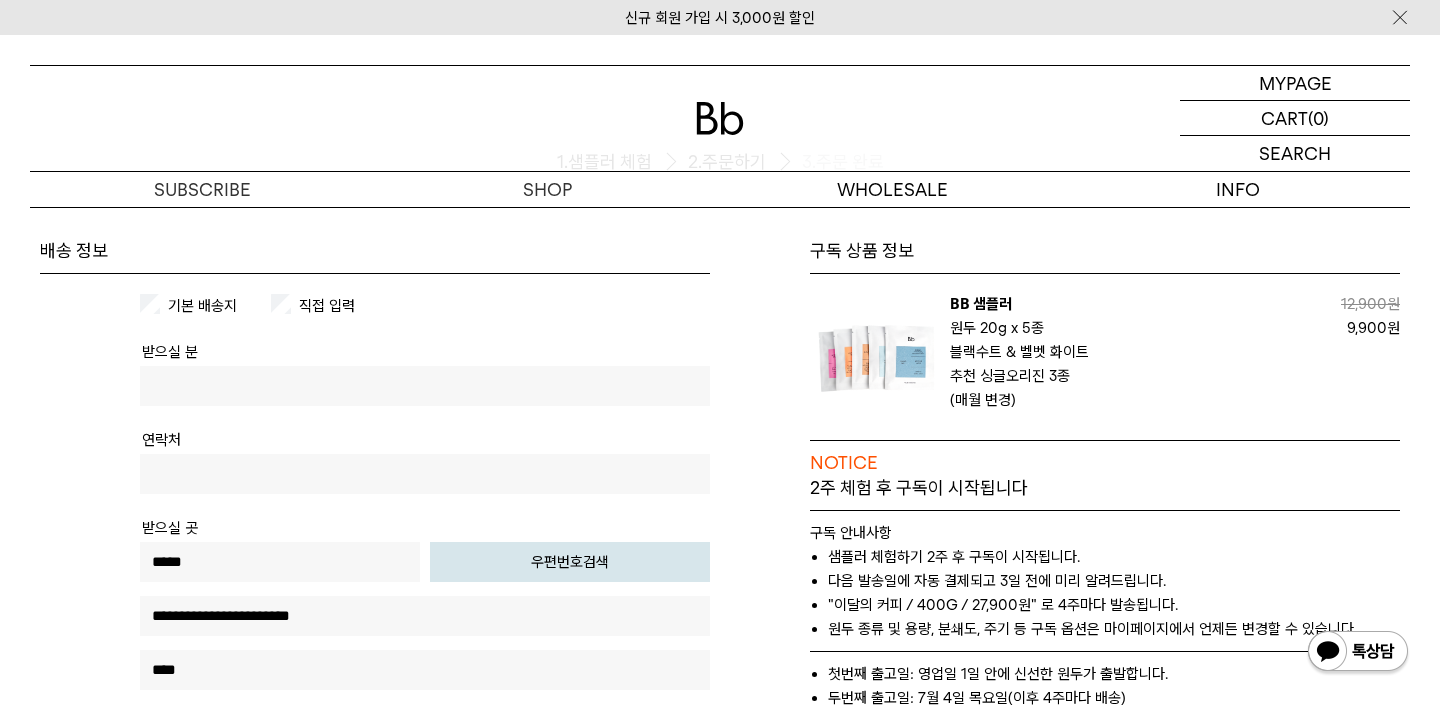 click at bounding box center (425, 386) 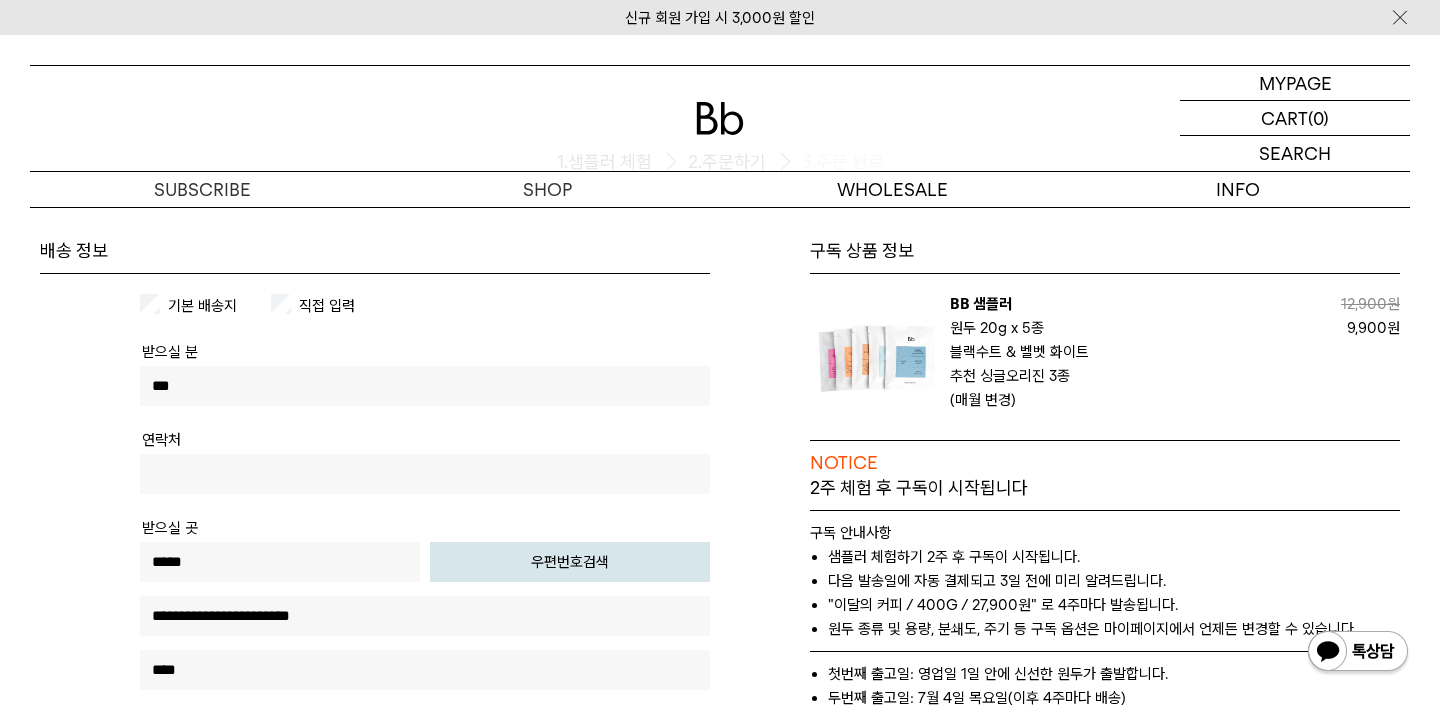 type on "**********" 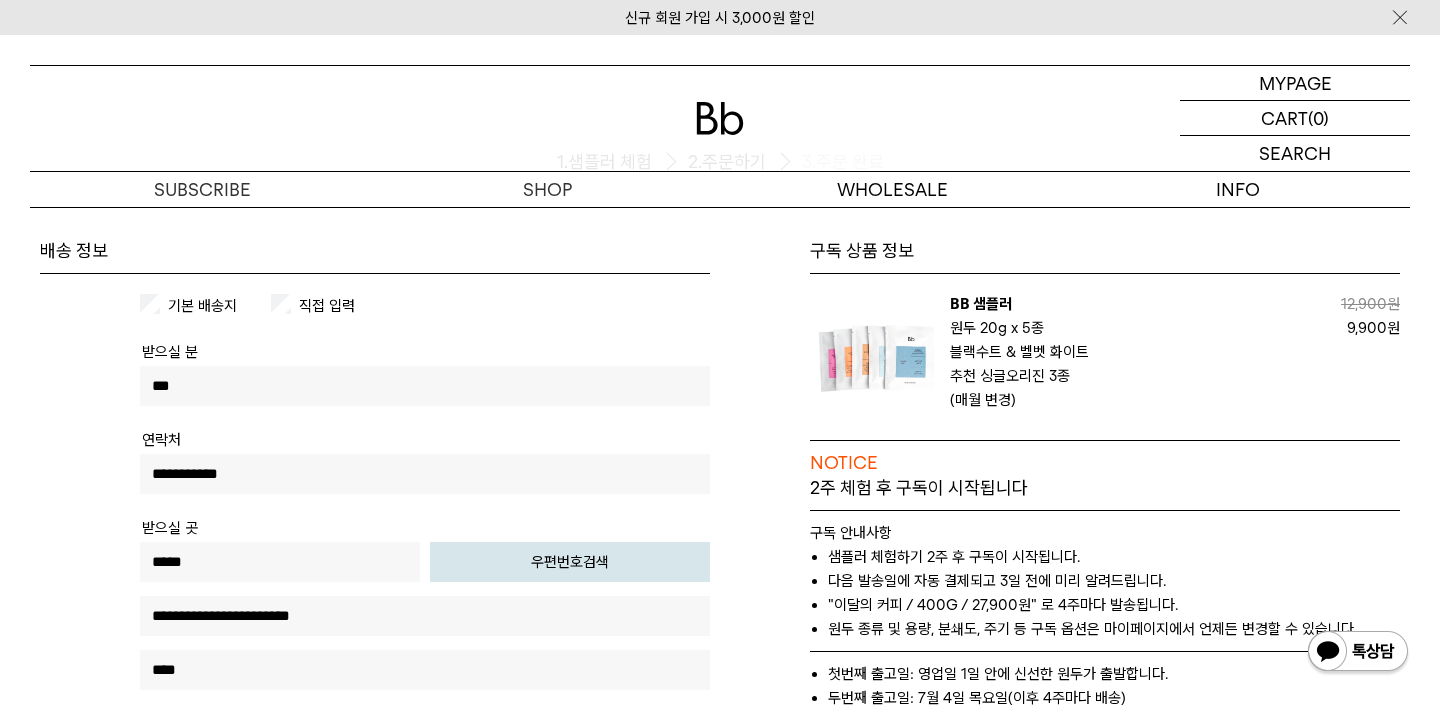 click on "**********" at bounding box center [425, 474] 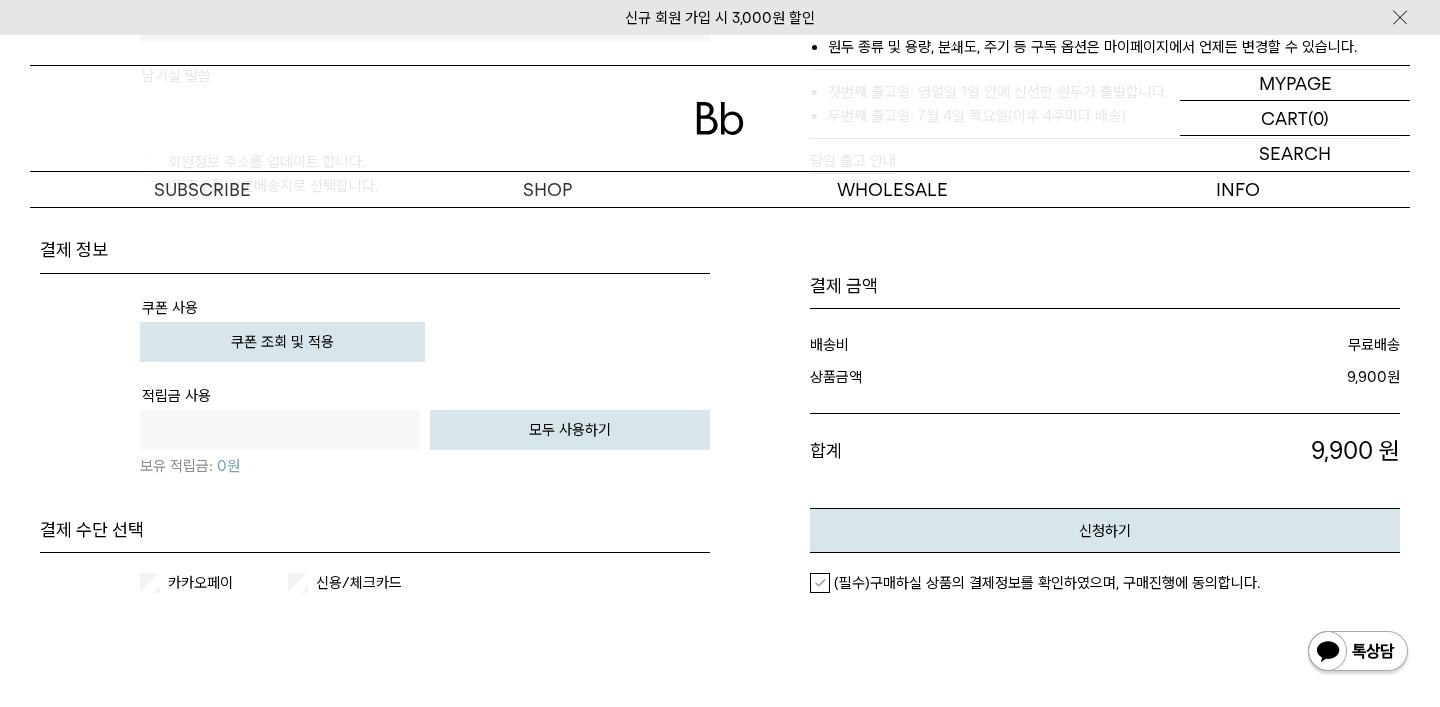 scroll, scrollTop: 770, scrollLeft: 0, axis: vertical 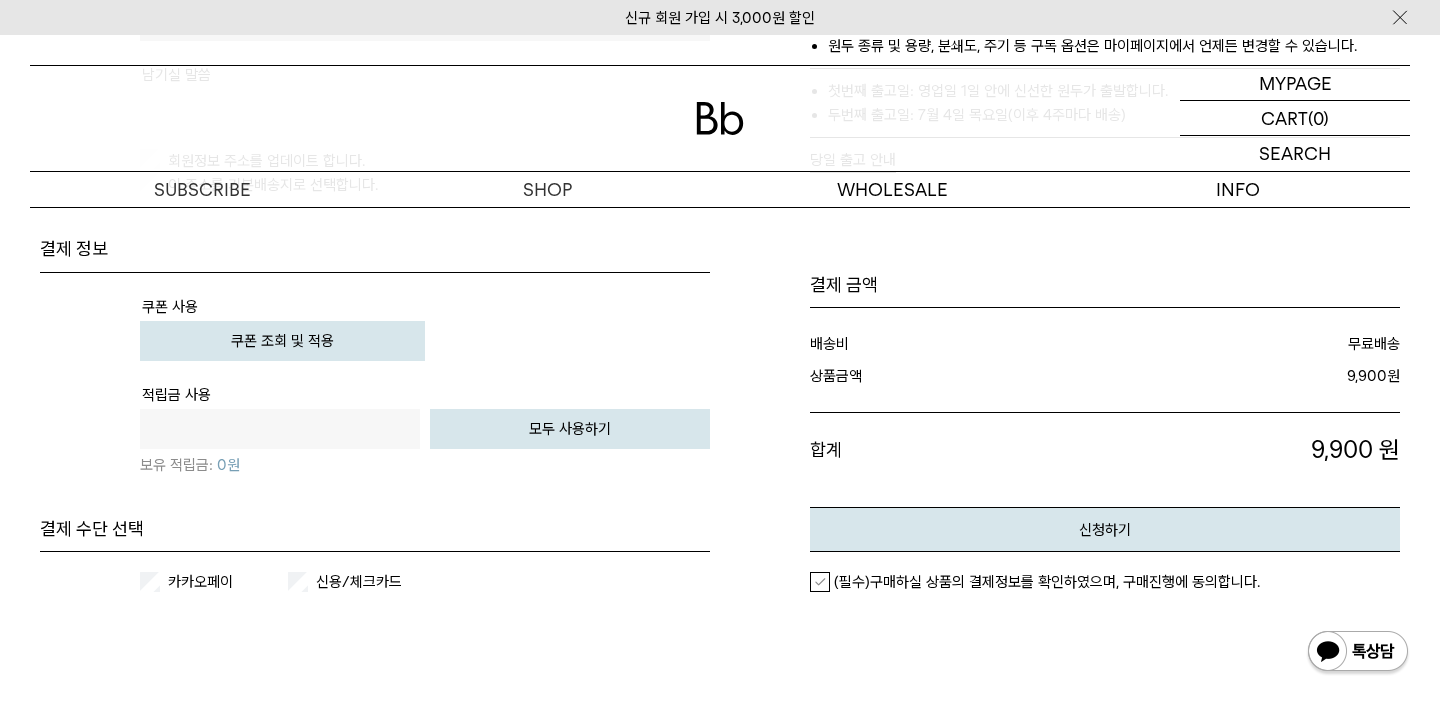 click on "쿠폰
조회 및 적용" at bounding box center [282, 341] 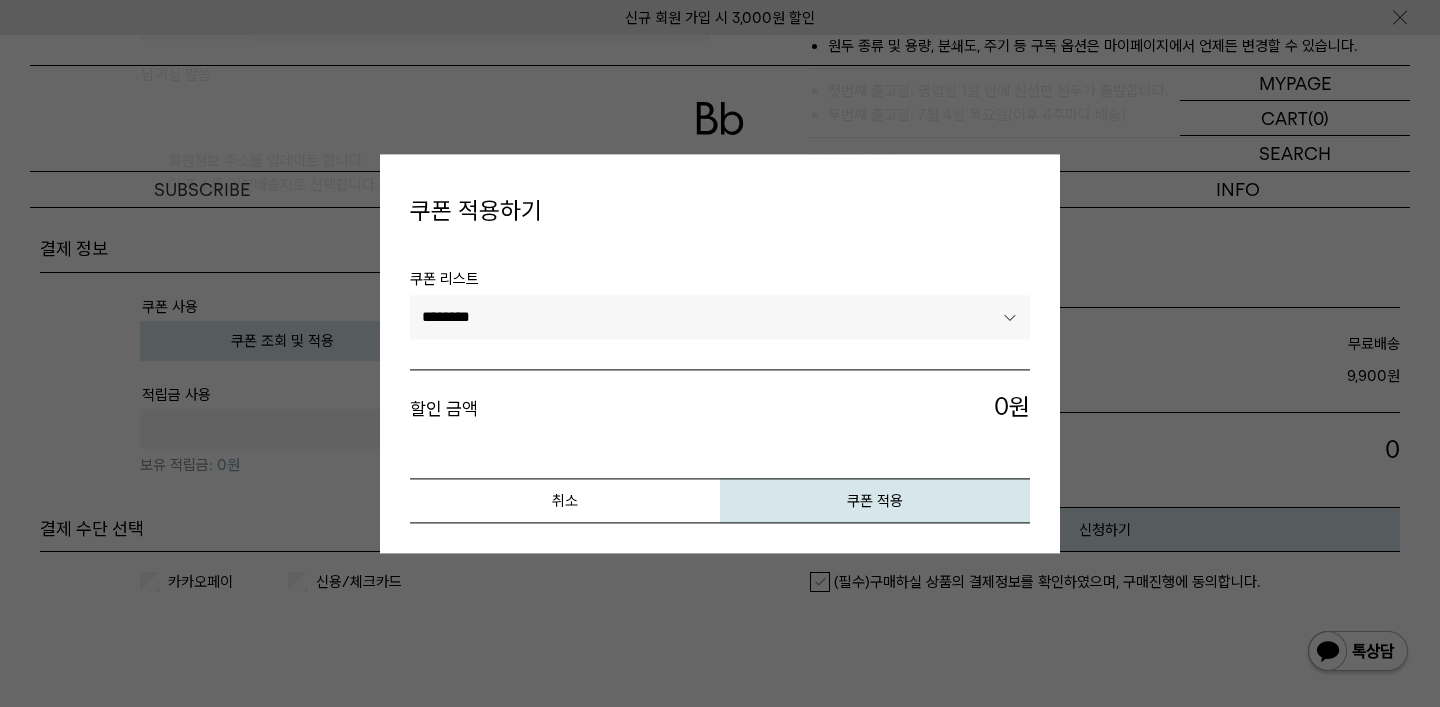 click on "**********" at bounding box center [720, 318] 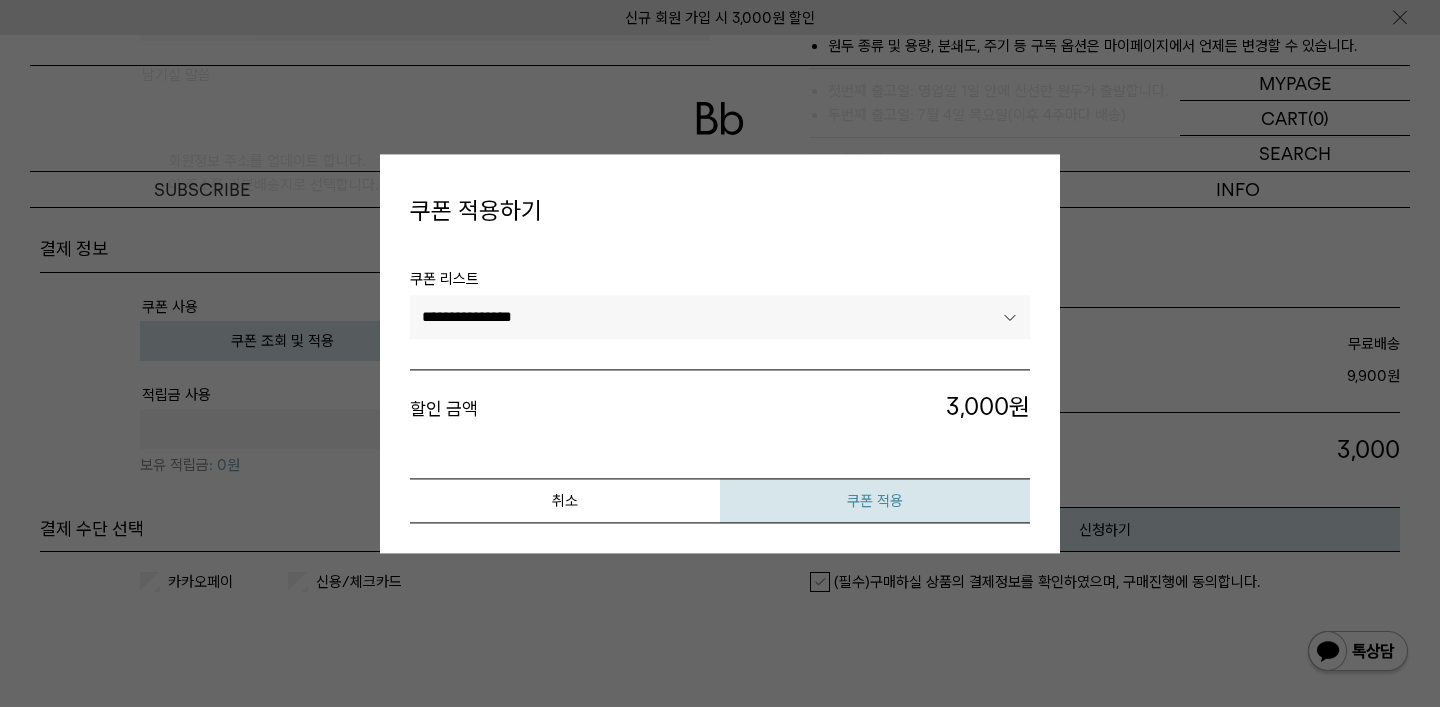 click on "쿠폰 적용" at bounding box center (875, 500) 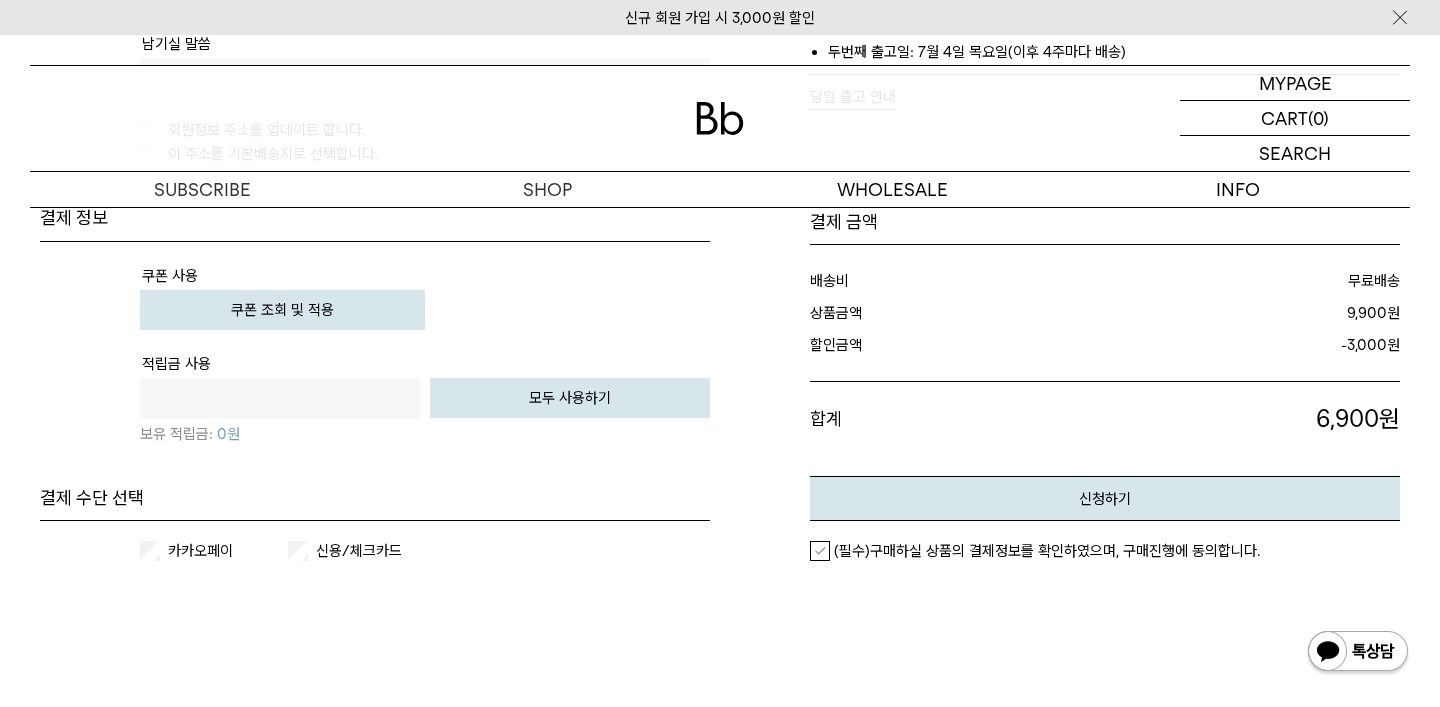 scroll, scrollTop: 847, scrollLeft: 0, axis: vertical 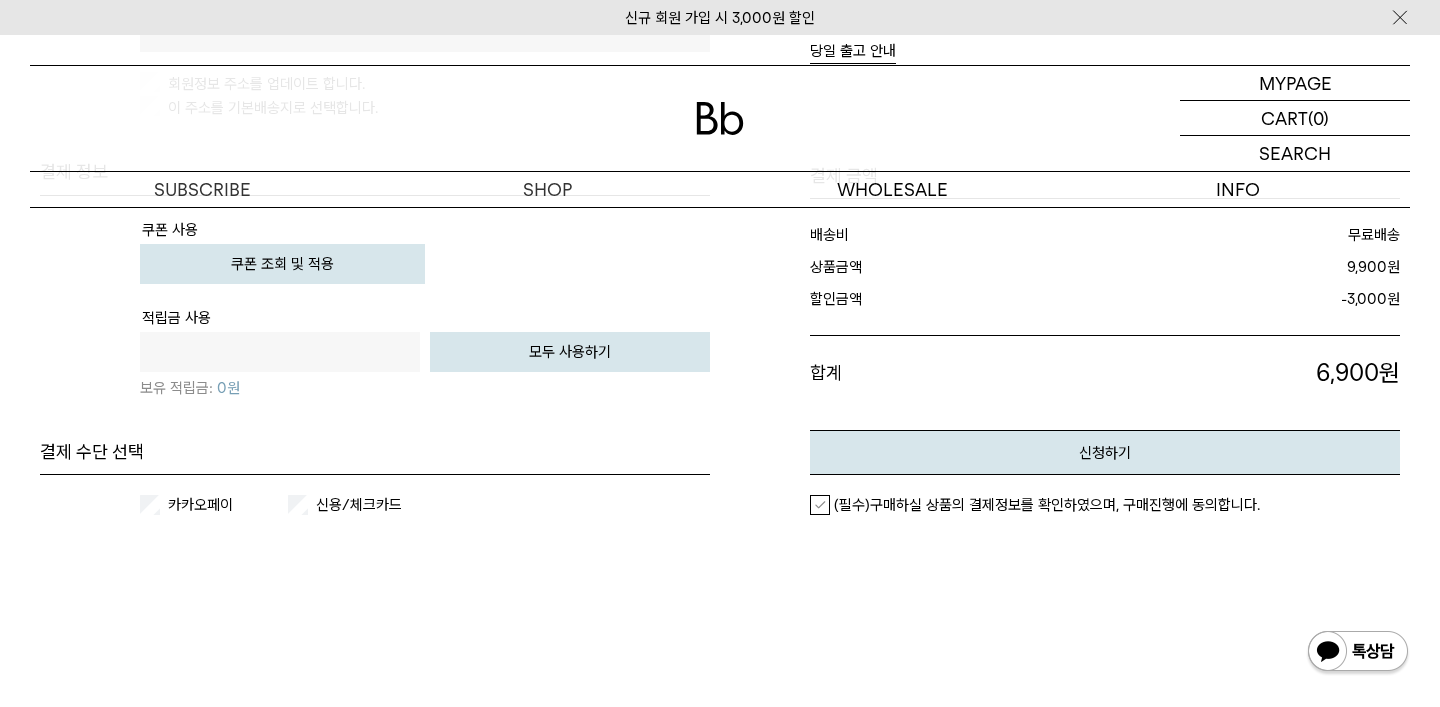 click on "신용/체크카드" at bounding box center [374, 505] 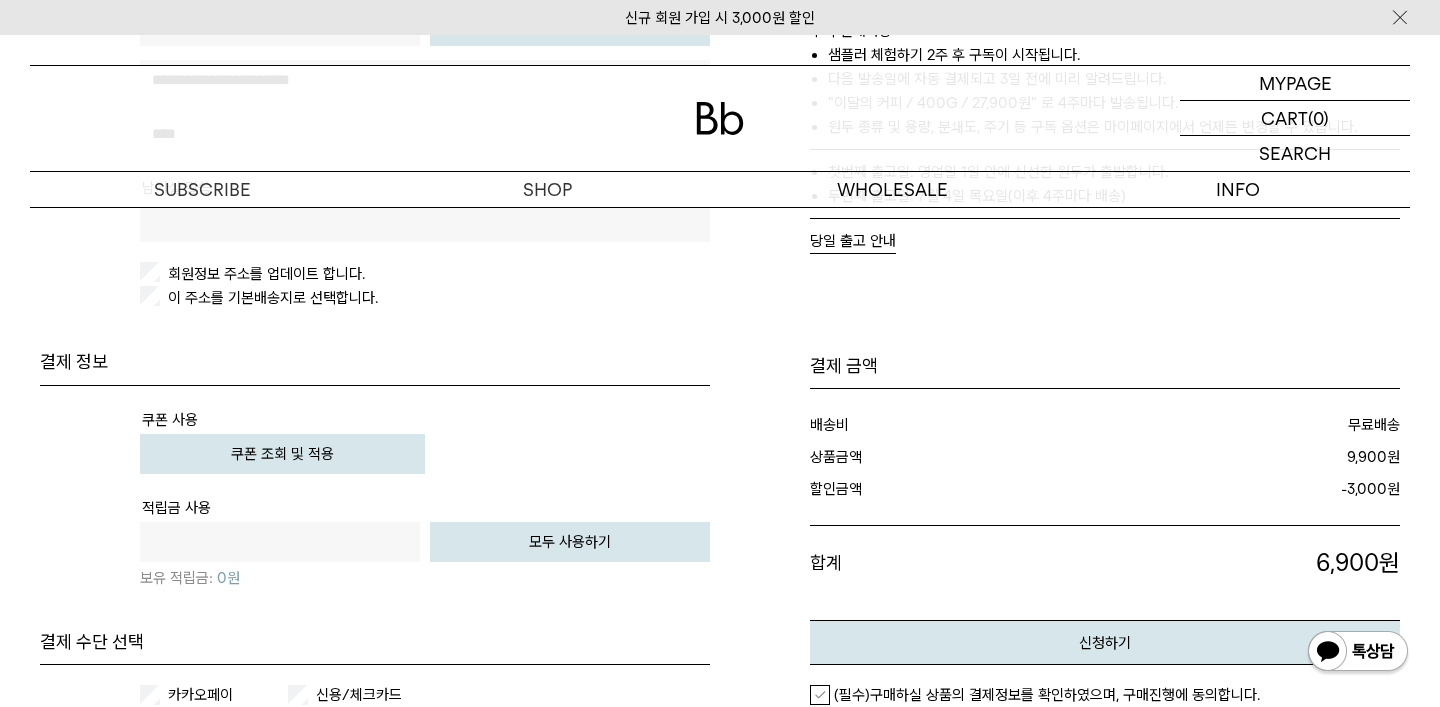 scroll, scrollTop: 860, scrollLeft: 0, axis: vertical 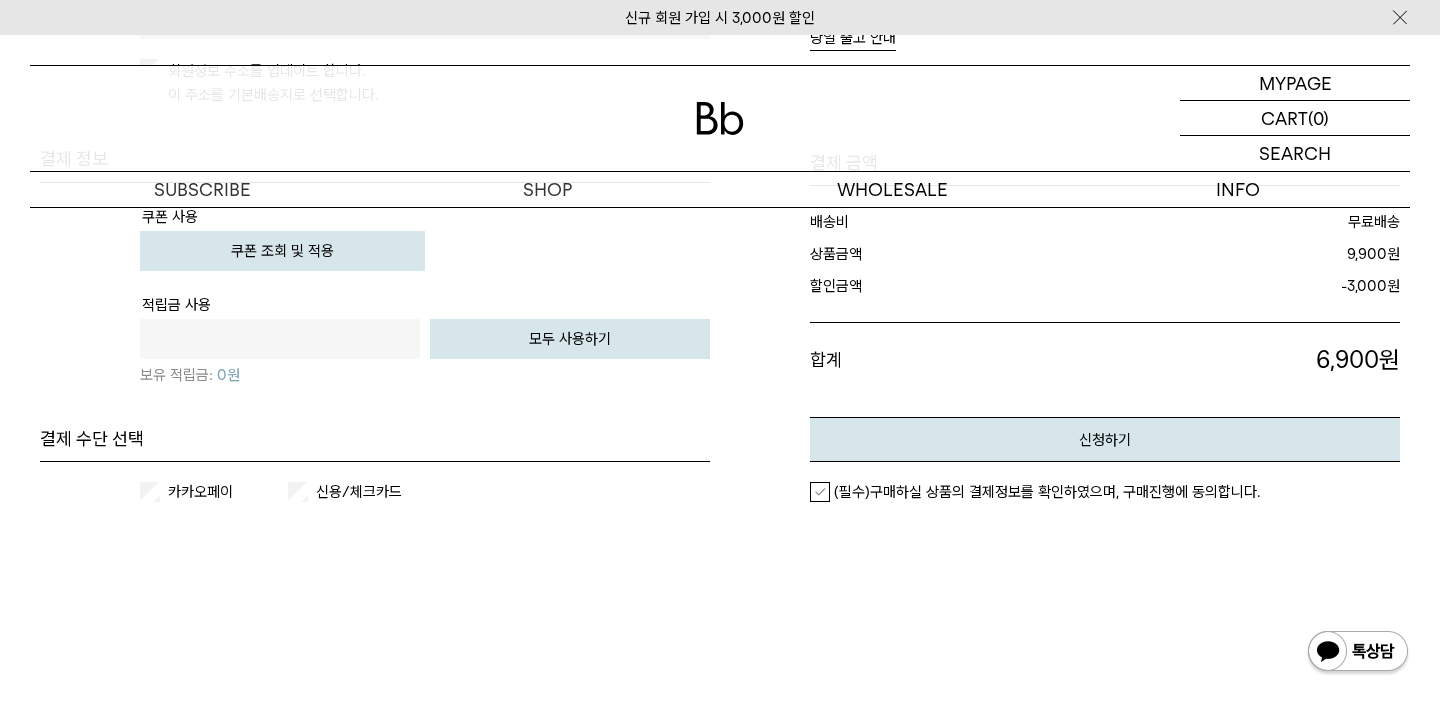 click on "(필수)구매하실 상품의 결제정보를 확인하였으며,
구매진행에 동의합니다." at bounding box center (1047, 492) 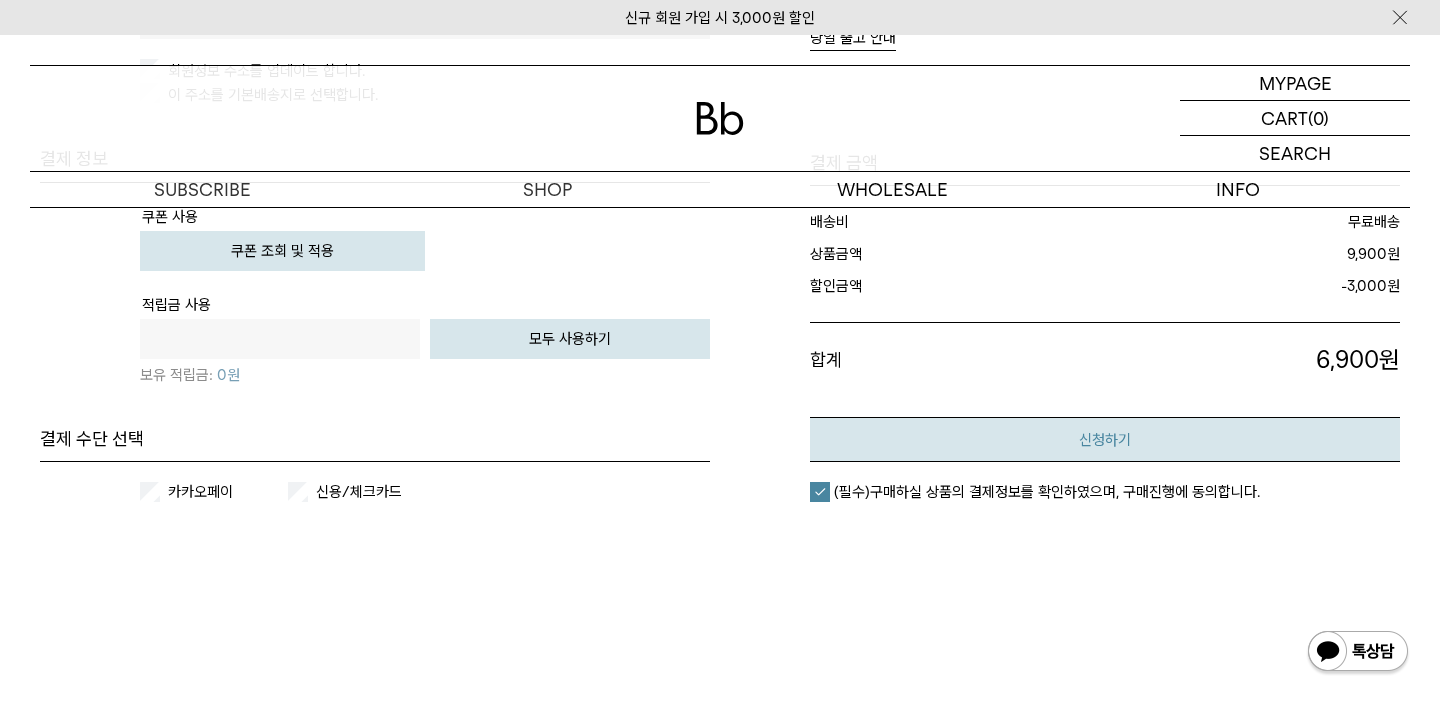click on "신청하기" at bounding box center (1105, 439) 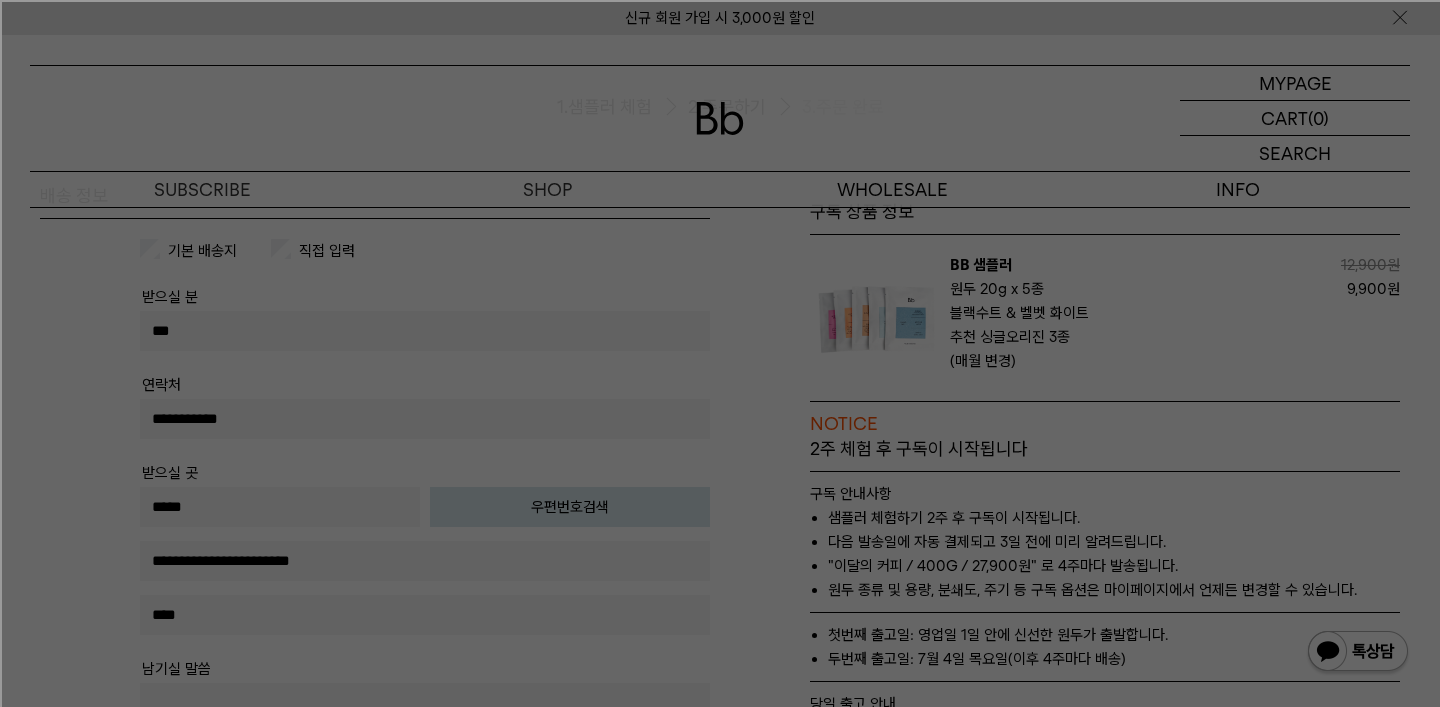 scroll, scrollTop: 216, scrollLeft: 0, axis: vertical 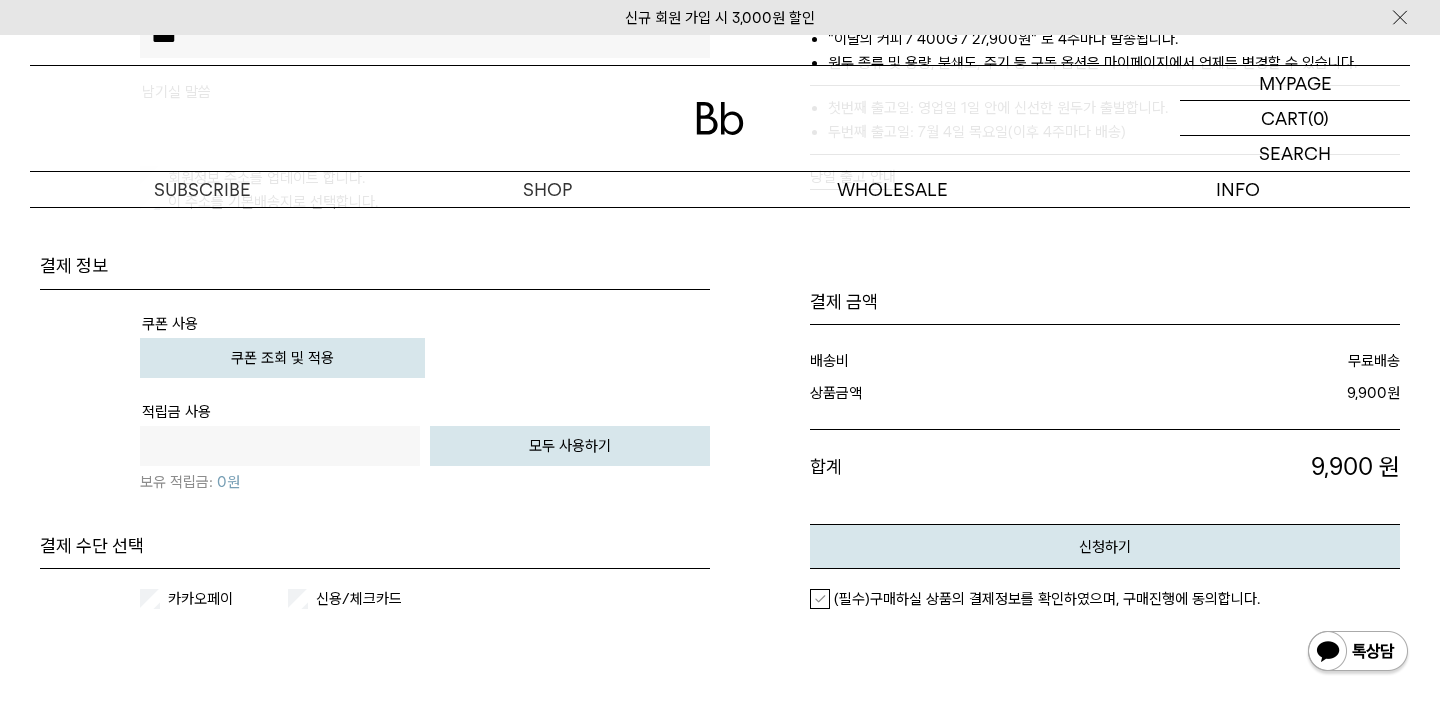 click on "쿠폰
조회 및 적용" at bounding box center (282, 358) 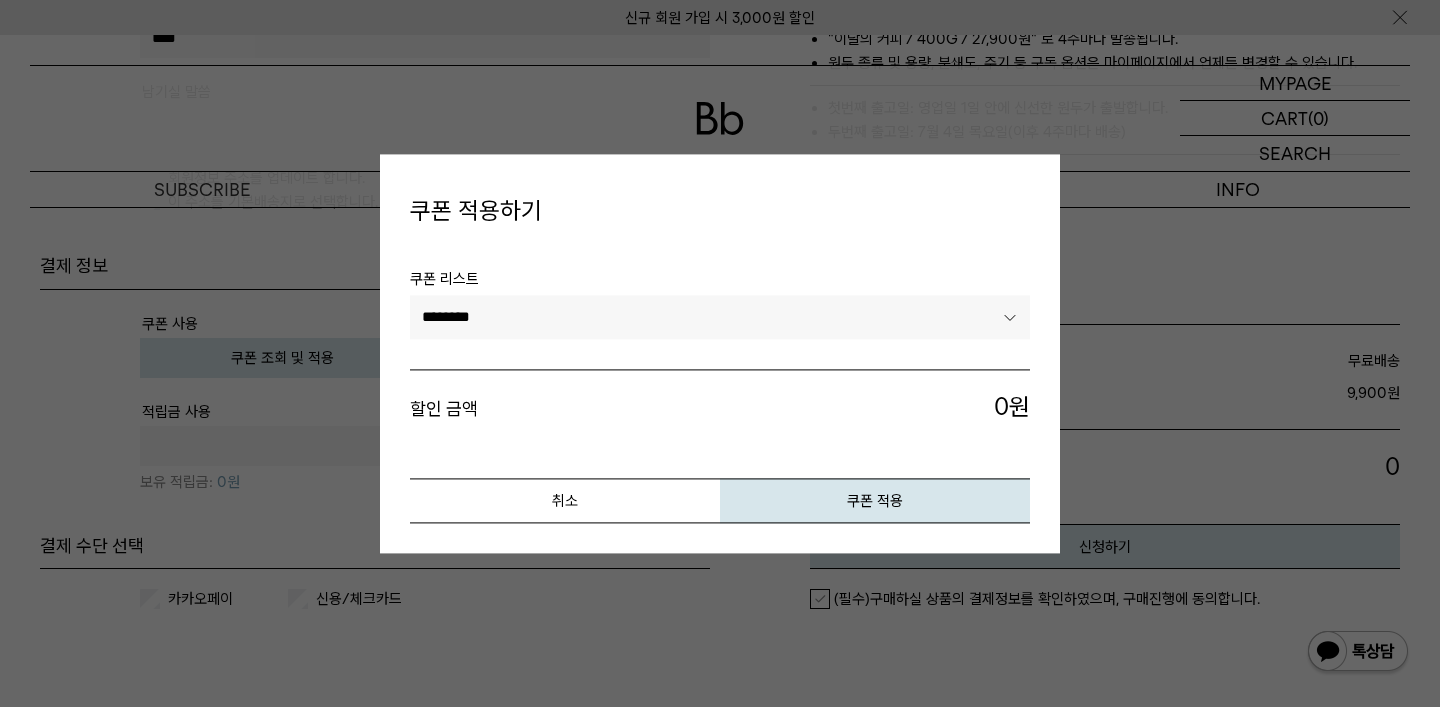 click on "**********" at bounding box center (720, 318) 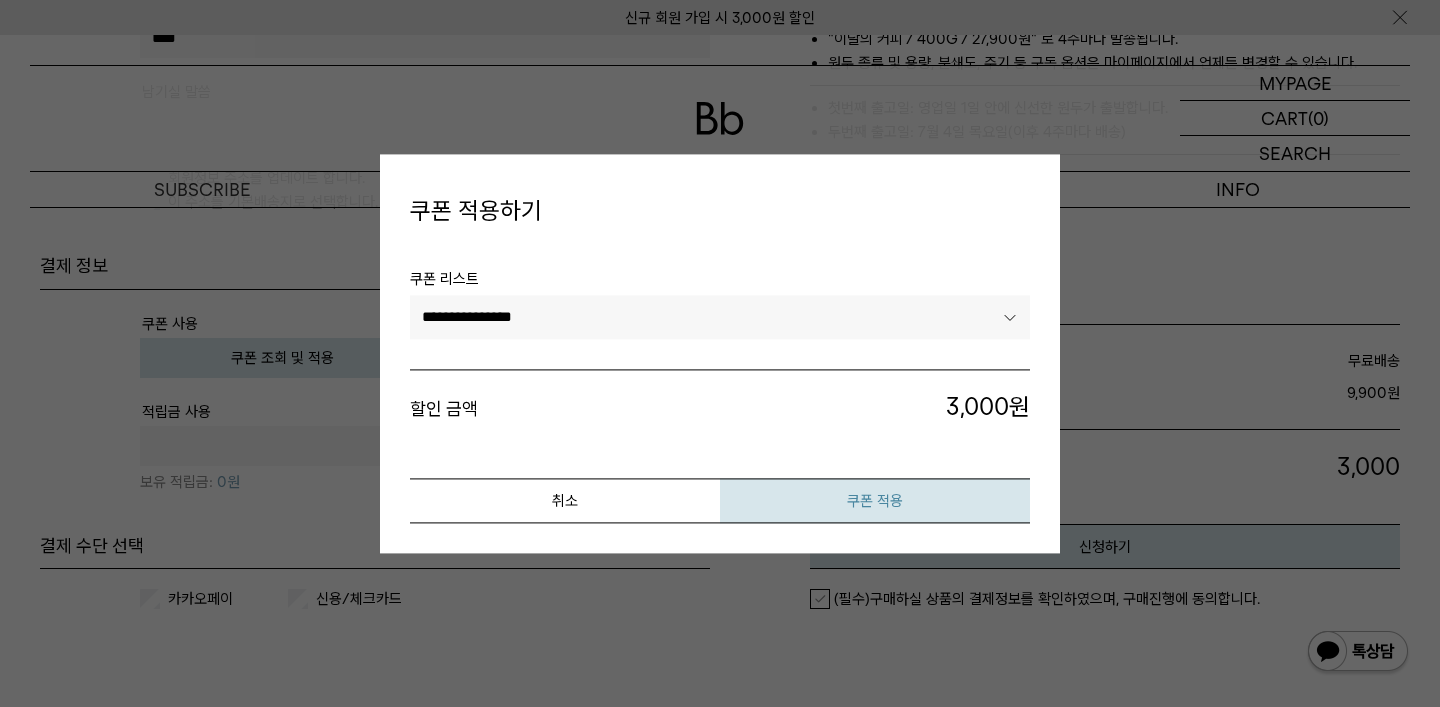 click on "쿠폰 적용" at bounding box center [875, 500] 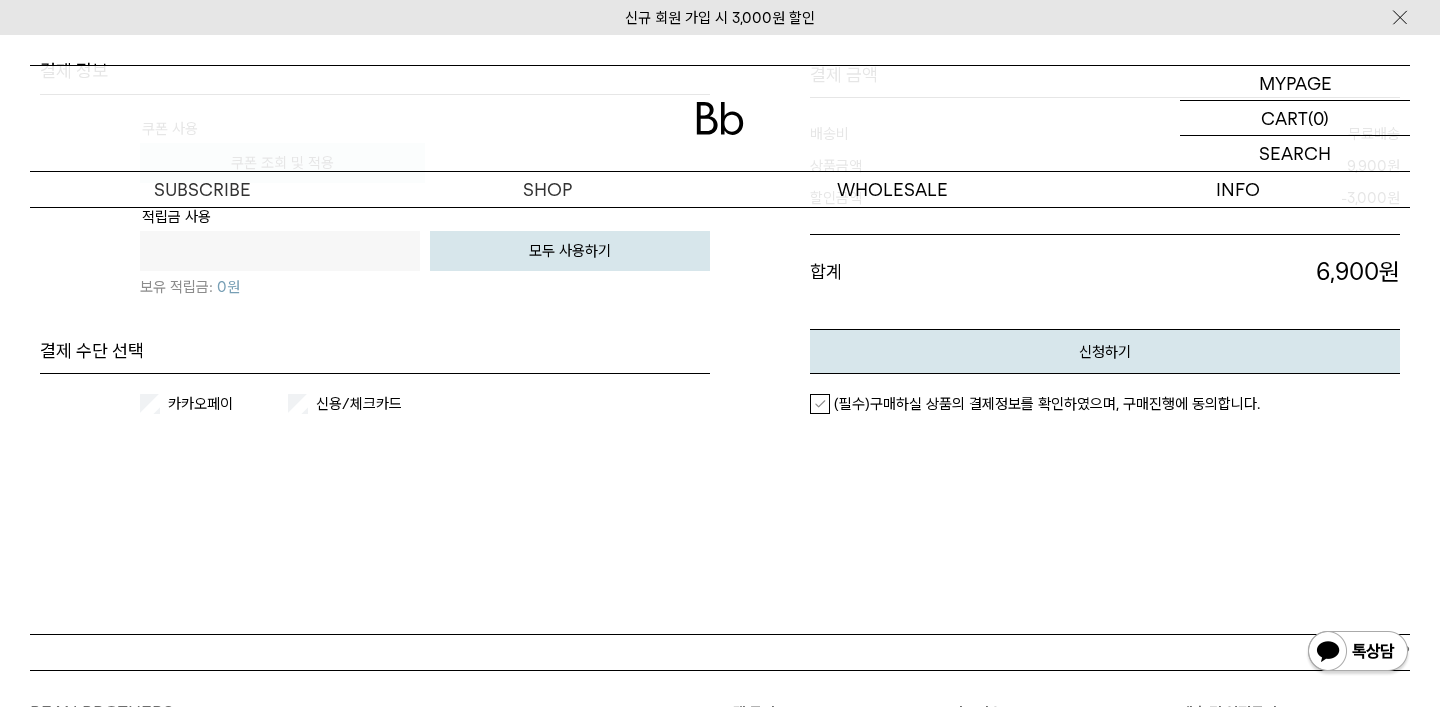 scroll, scrollTop: 982, scrollLeft: 0, axis: vertical 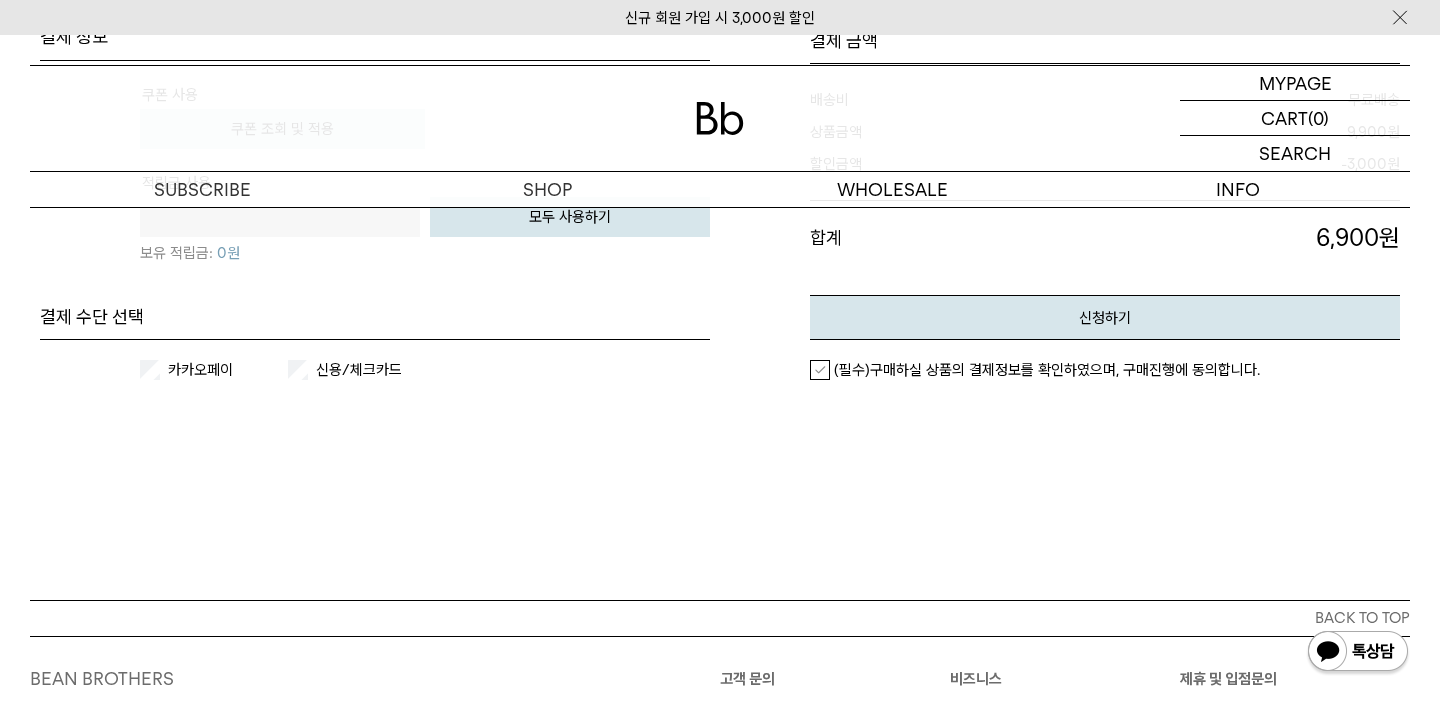 click on "카카오페이" at bounding box center (226, 370) 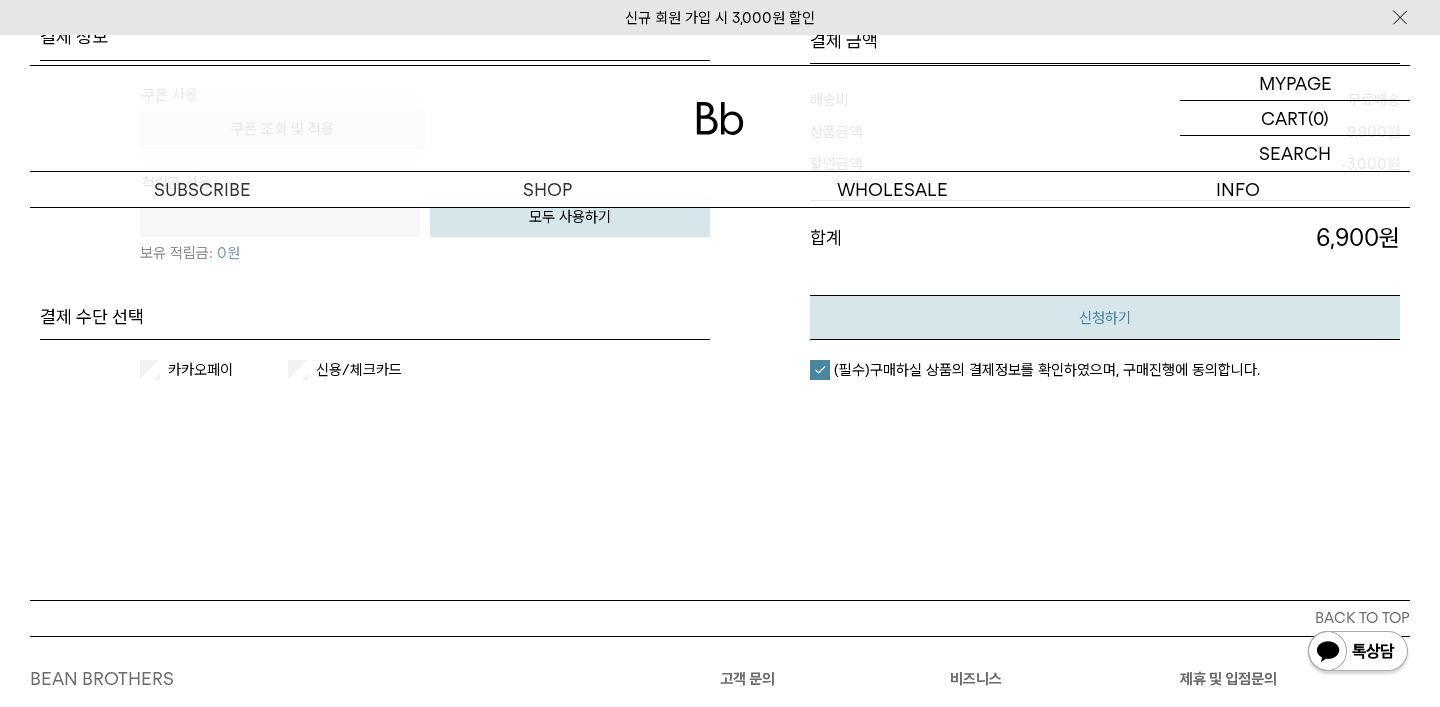 click on "신청하기" at bounding box center (1105, 317) 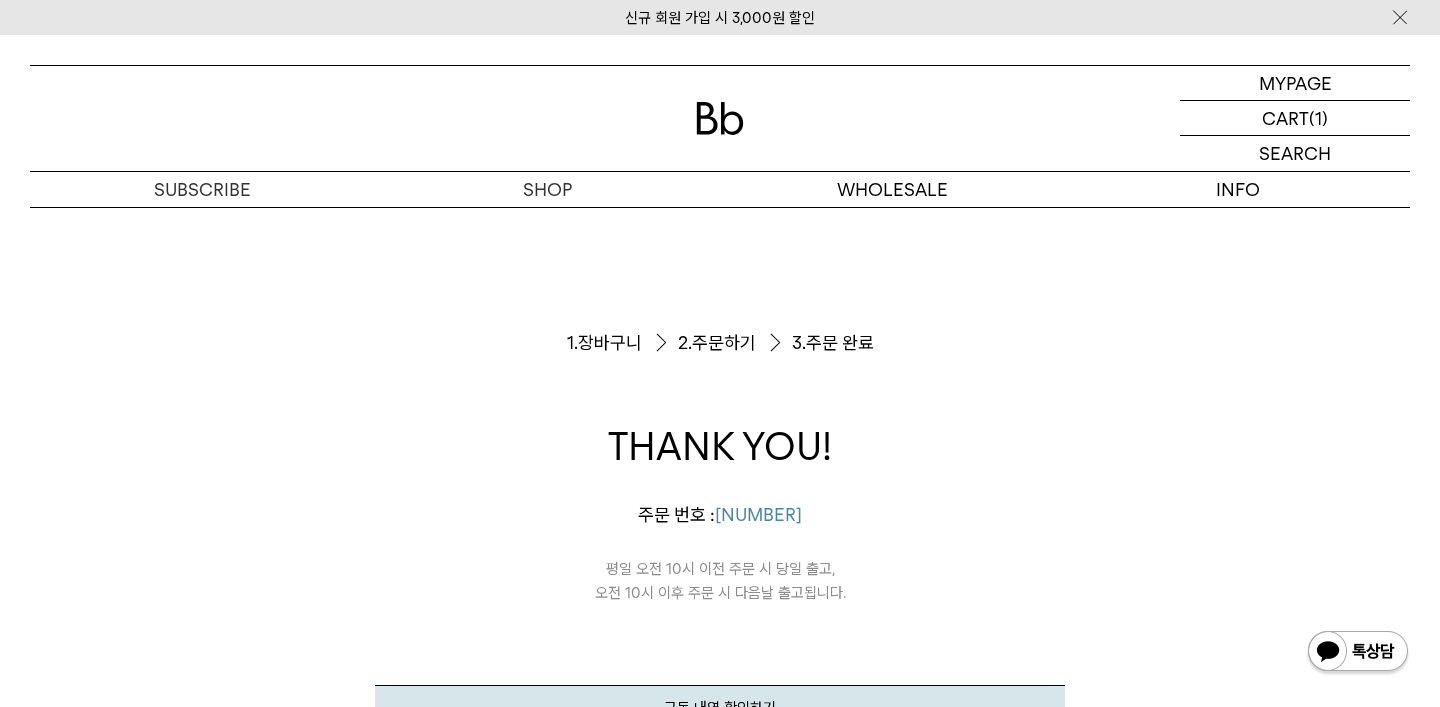 scroll, scrollTop: 0, scrollLeft: 0, axis: both 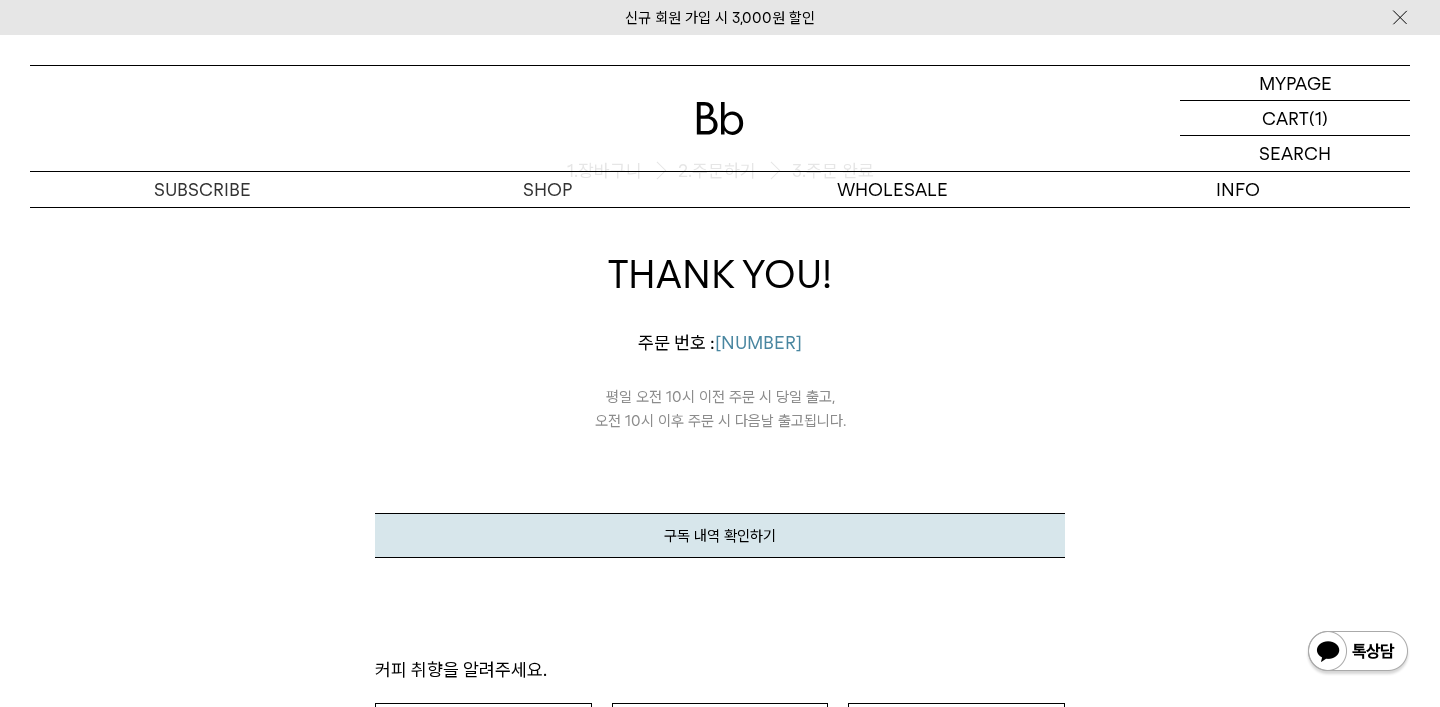 click on "평일 오전 10시 이전 주문 시 당일 출고,
오전 10시 이후 주문 시 다음날 출고됩니다." at bounding box center (720, 394) 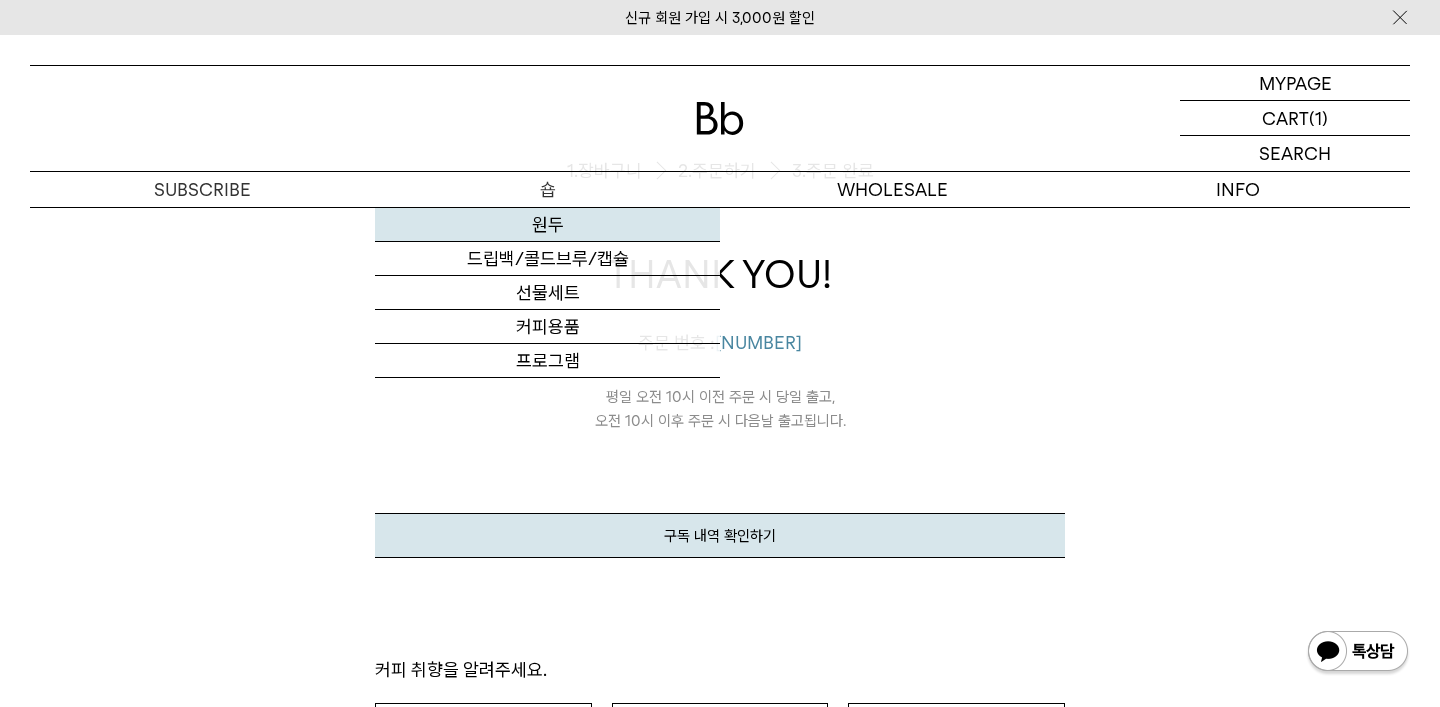 click on "원두" at bounding box center (547, 225) 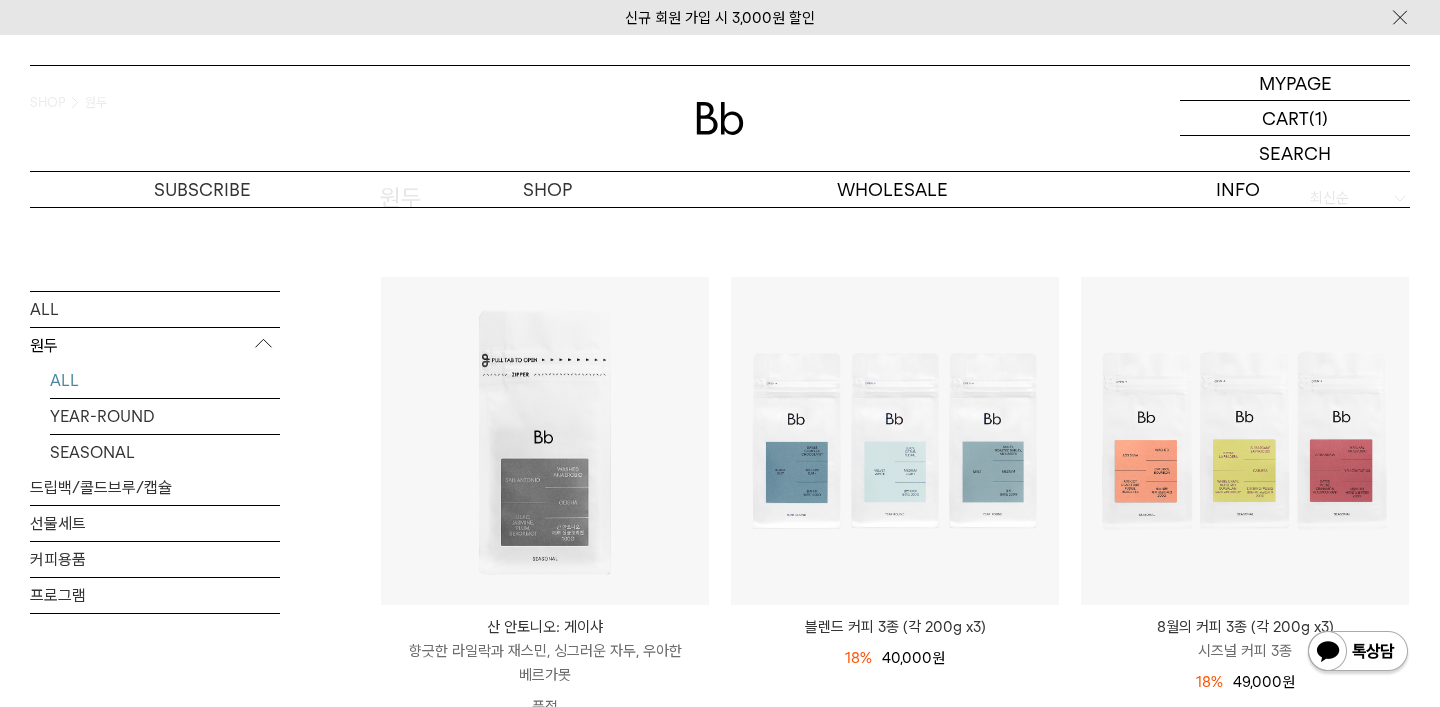 scroll, scrollTop: 0, scrollLeft: 0, axis: both 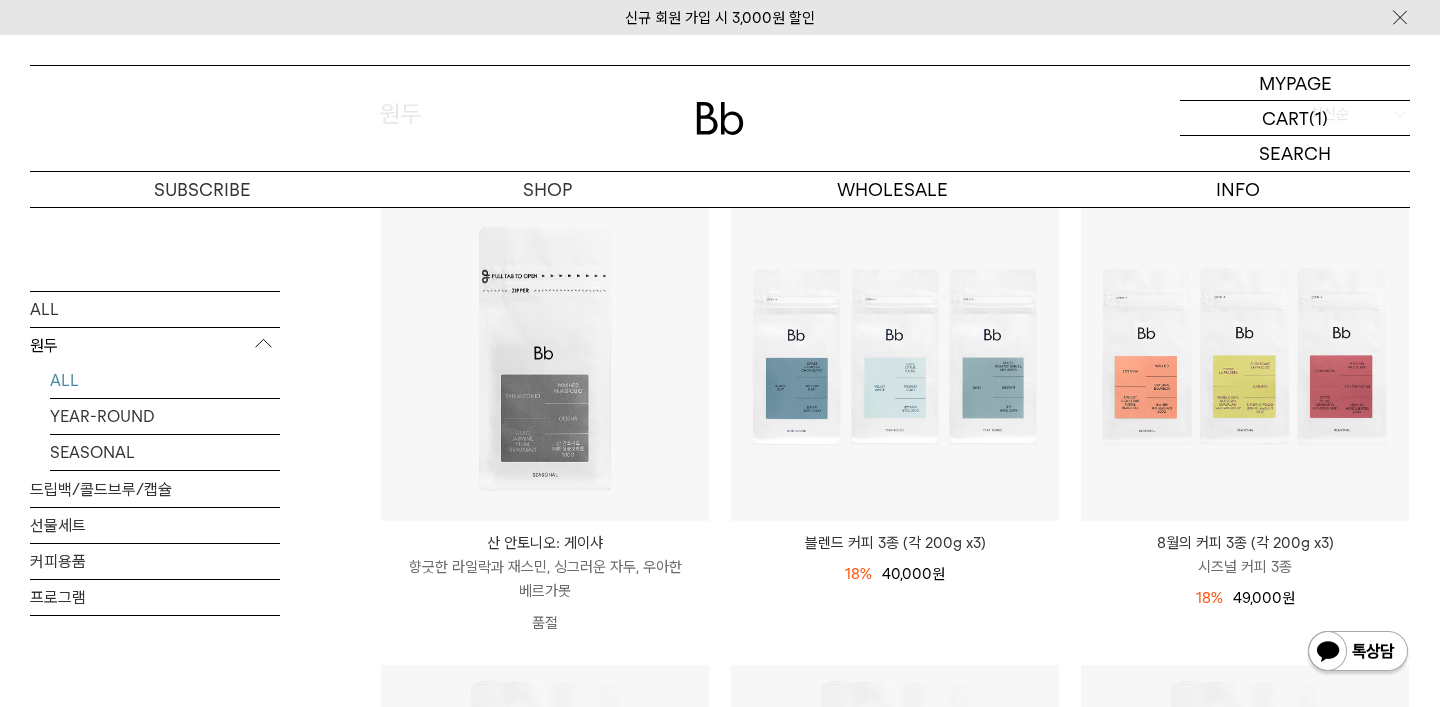 click on "ALL
원두
ALL
YEAR-ROUND
SEASONAL
드립백/콜드브루/캡슐
선물세트
커피용품
프로그램" at bounding box center [155, 1138] 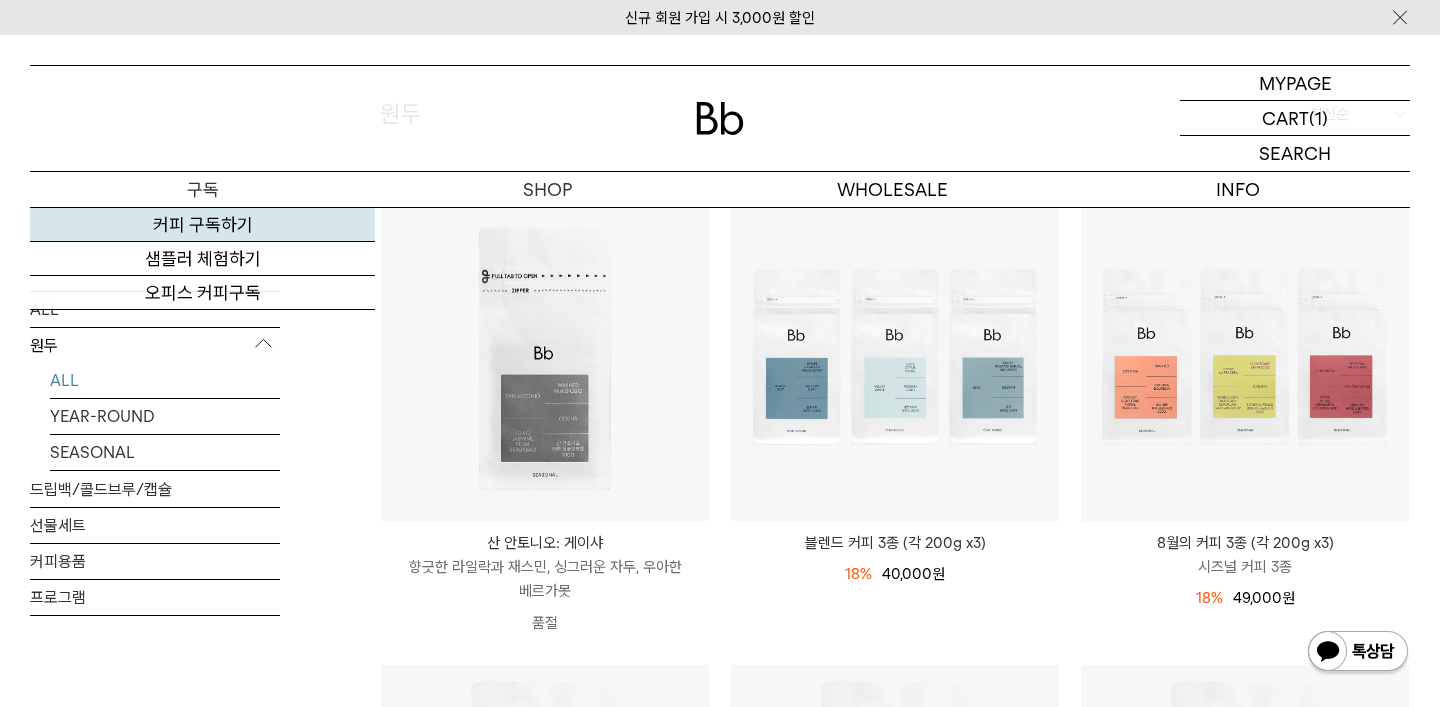 click on "커피 구독하기" at bounding box center (202, 225) 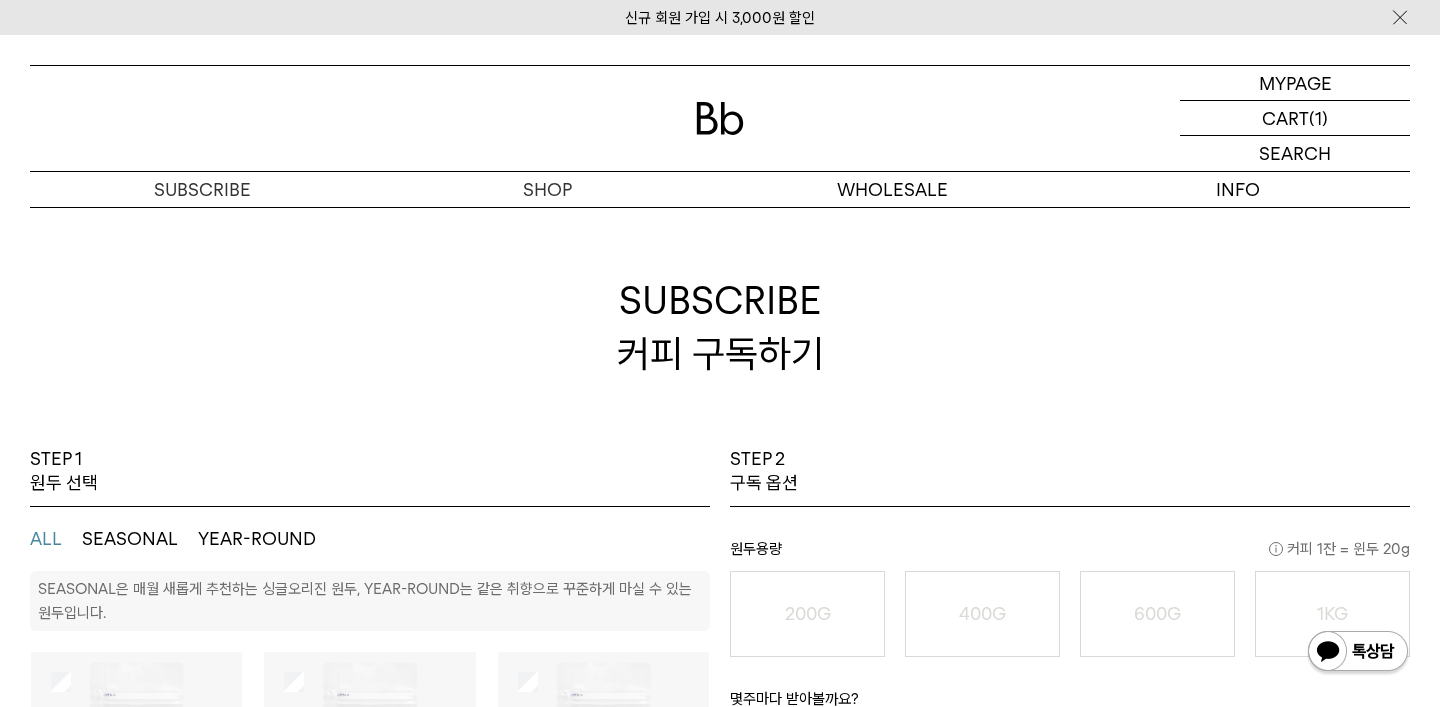 scroll, scrollTop: 0, scrollLeft: 0, axis: both 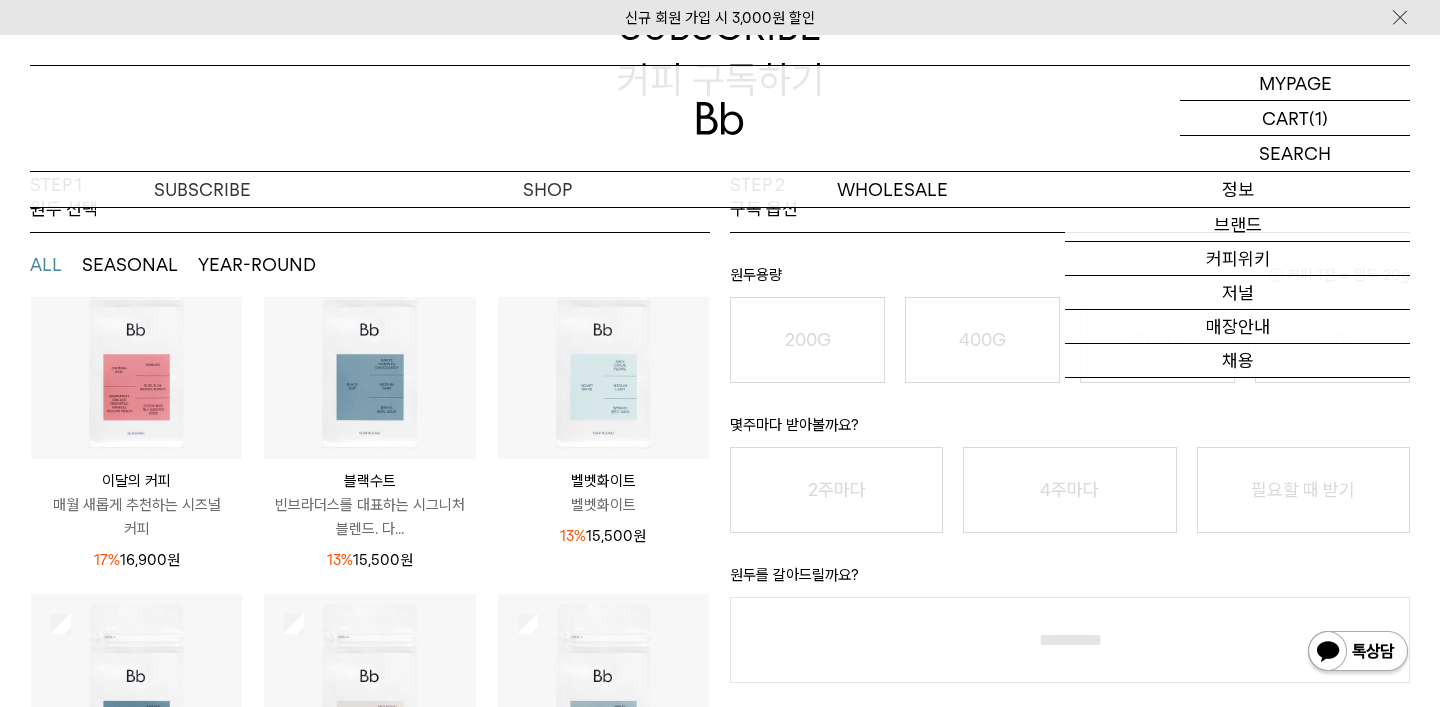 click on "정보" at bounding box center [1237, 189] 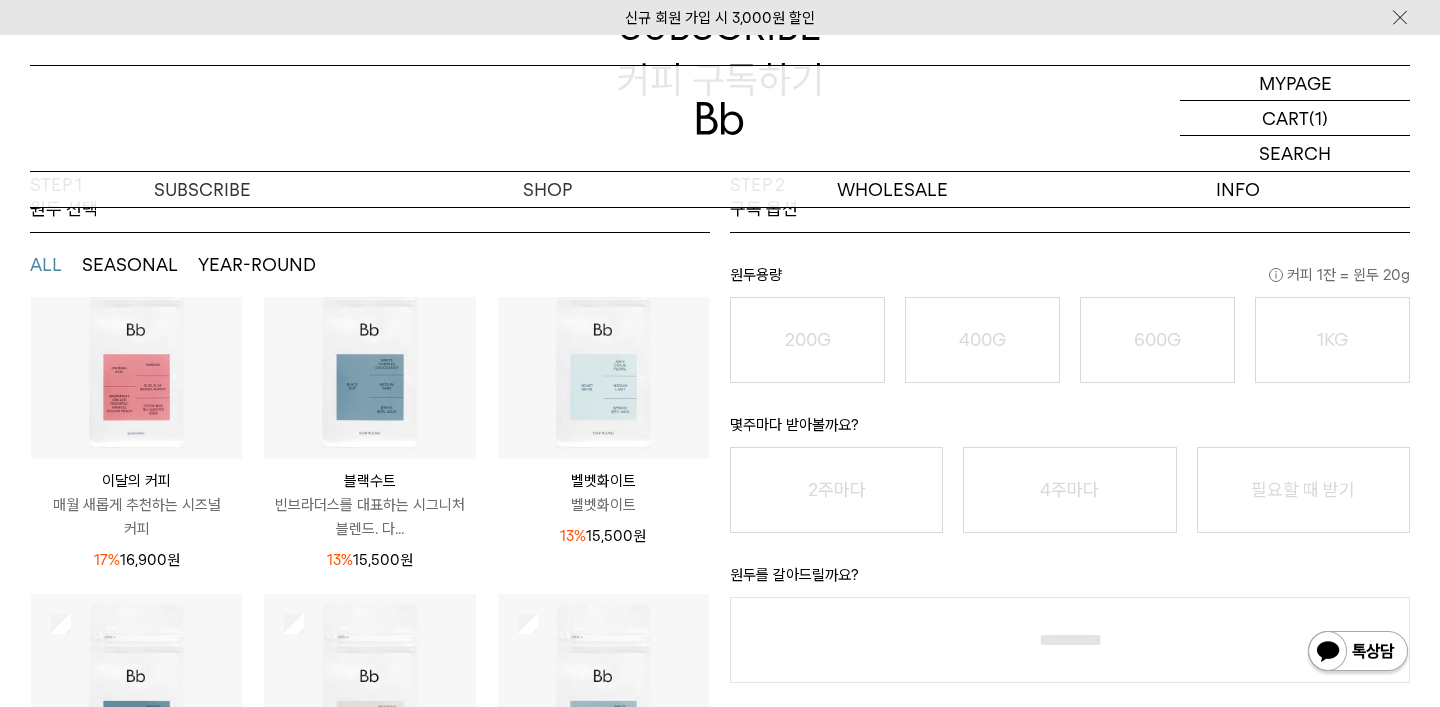 click at bounding box center (720, 118) 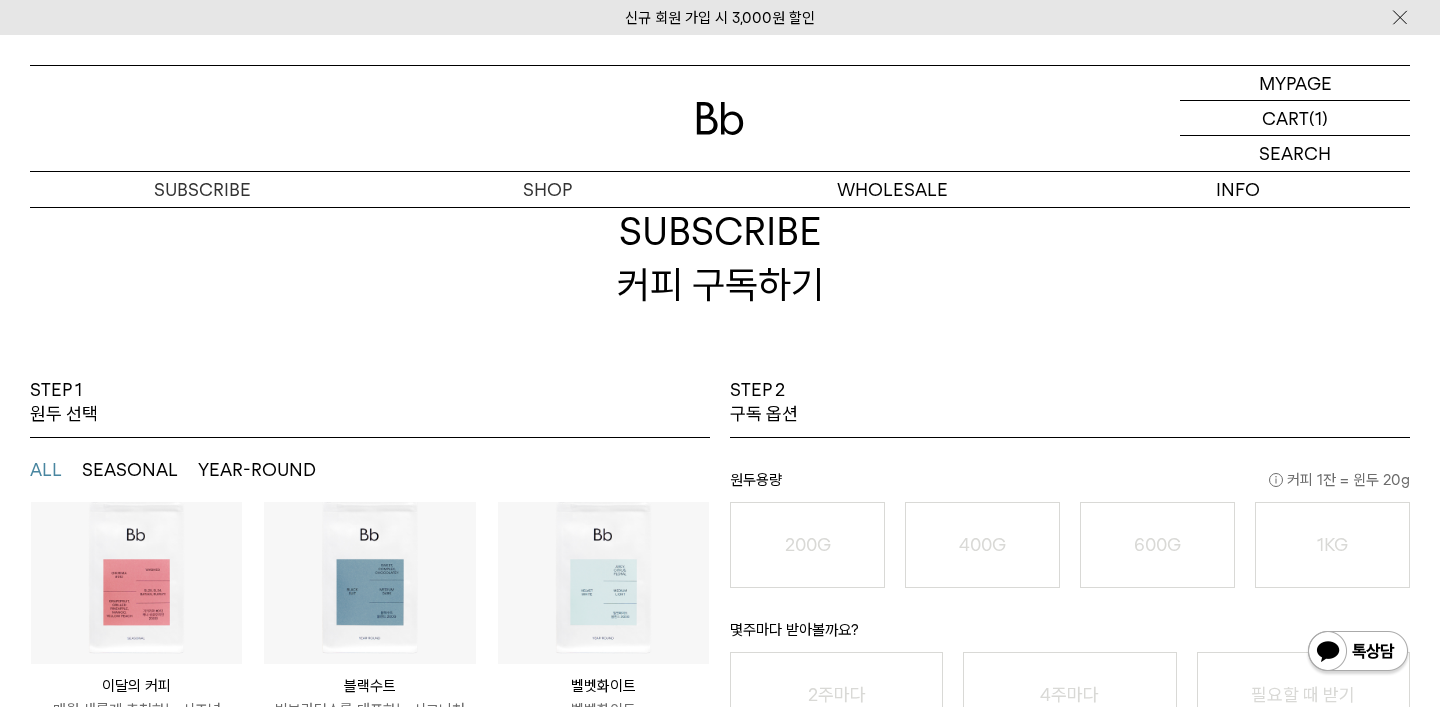 scroll, scrollTop: 0, scrollLeft: 0, axis: both 